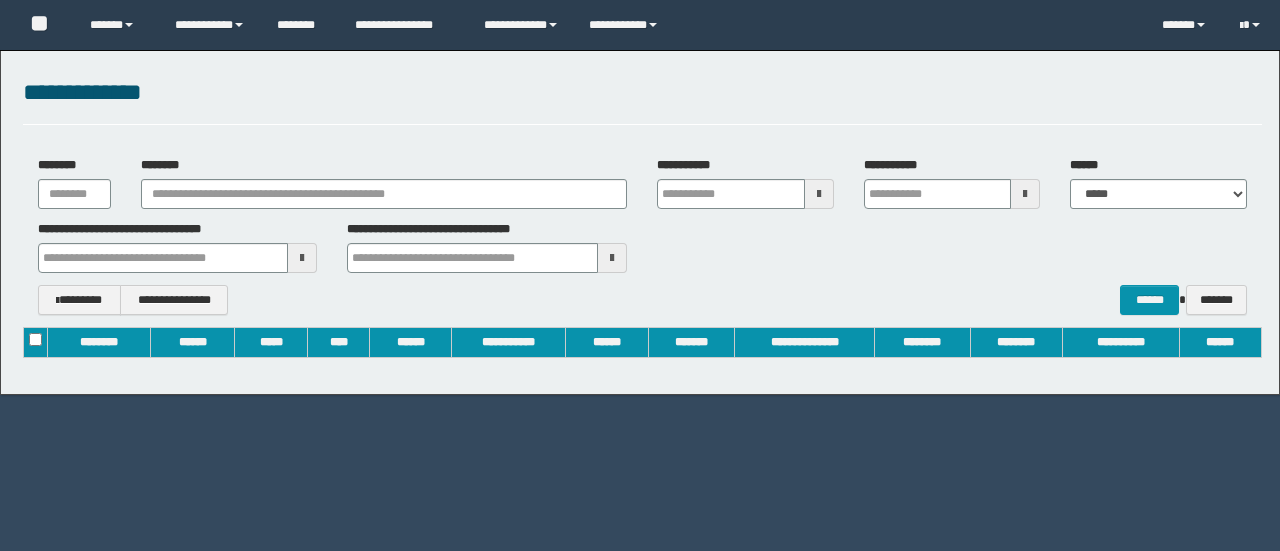 scroll, scrollTop: 0, scrollLeft: 0, axis: both 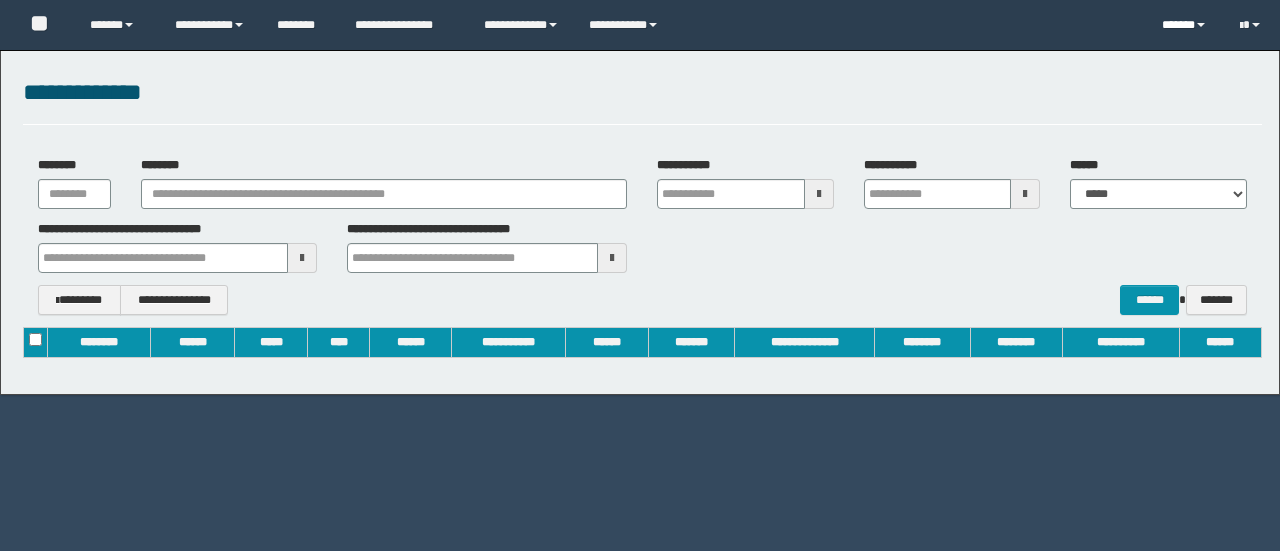 type on "**********" 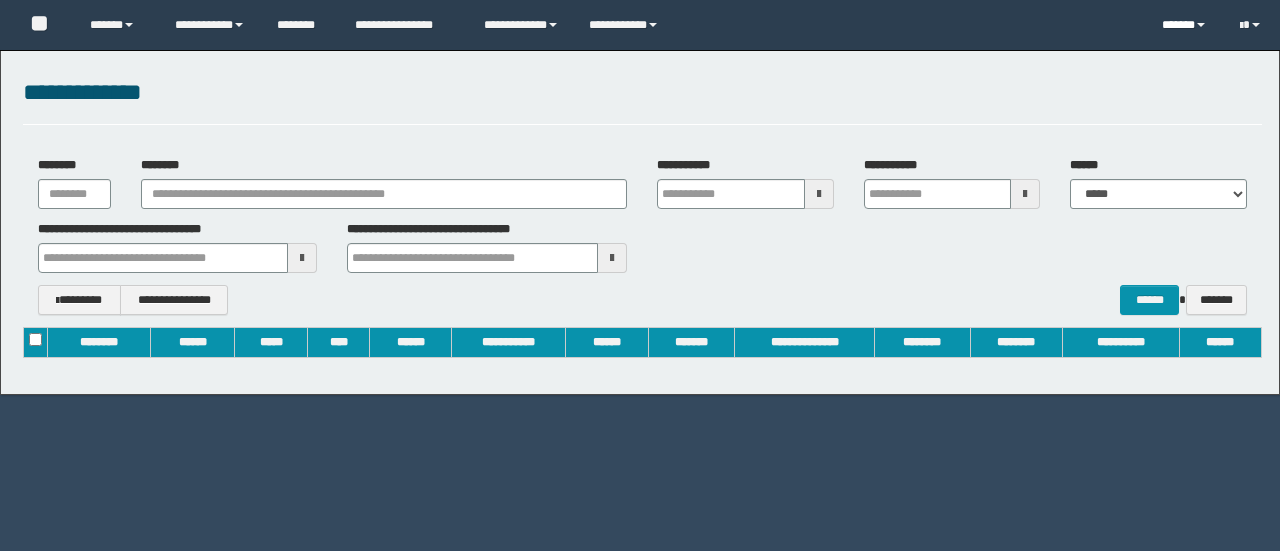 type on "**********" 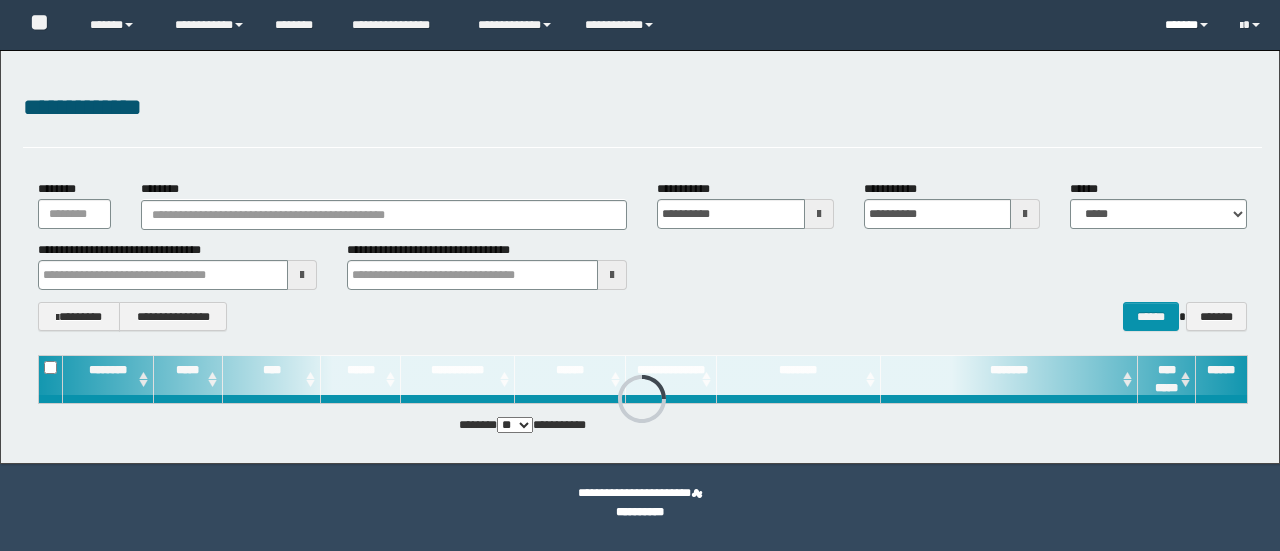 click on "******" at bounding box center (1187, 25) 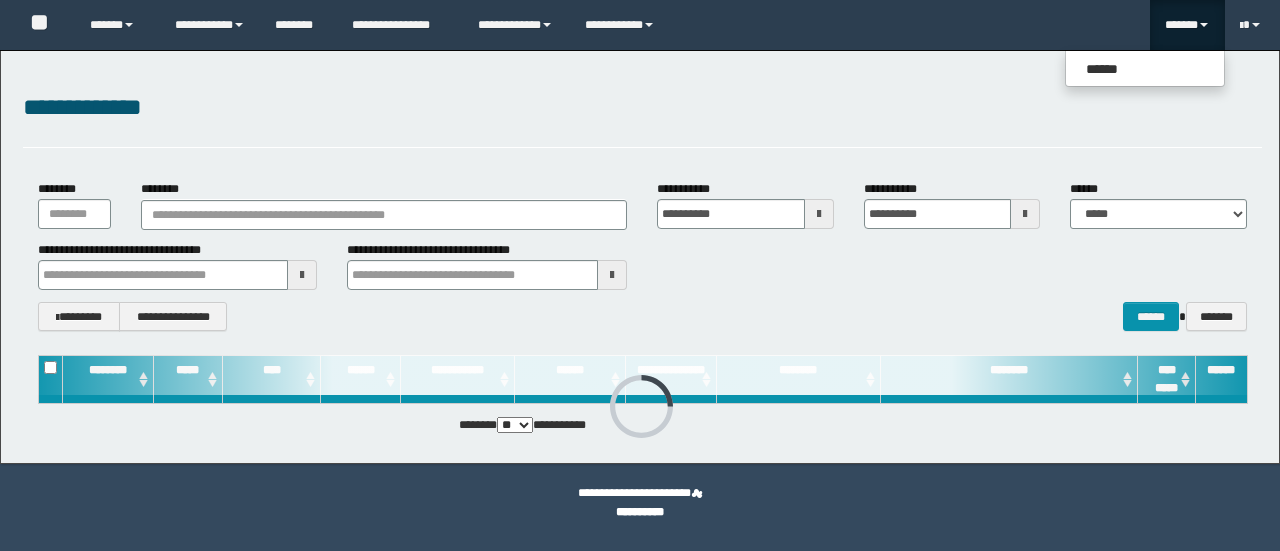 scroll, scrollTop: 0, scrollLeft: 0, axis: both 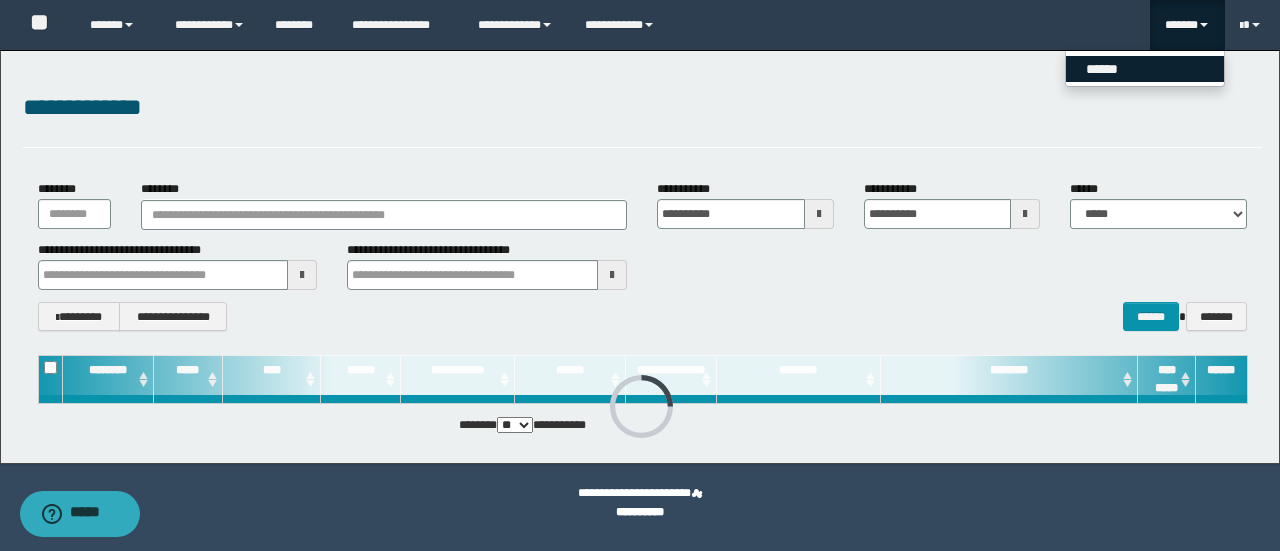 click on "******" at bounding box center [1145, 69] 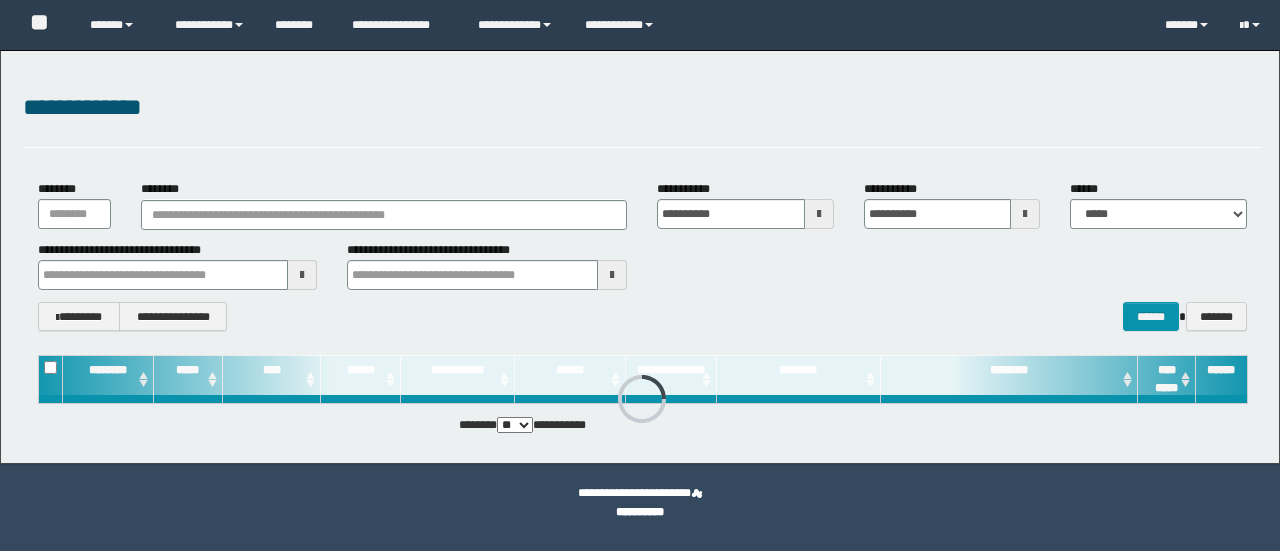 scroll, scrollTop: 0, scrollLeft: 0, axis: both 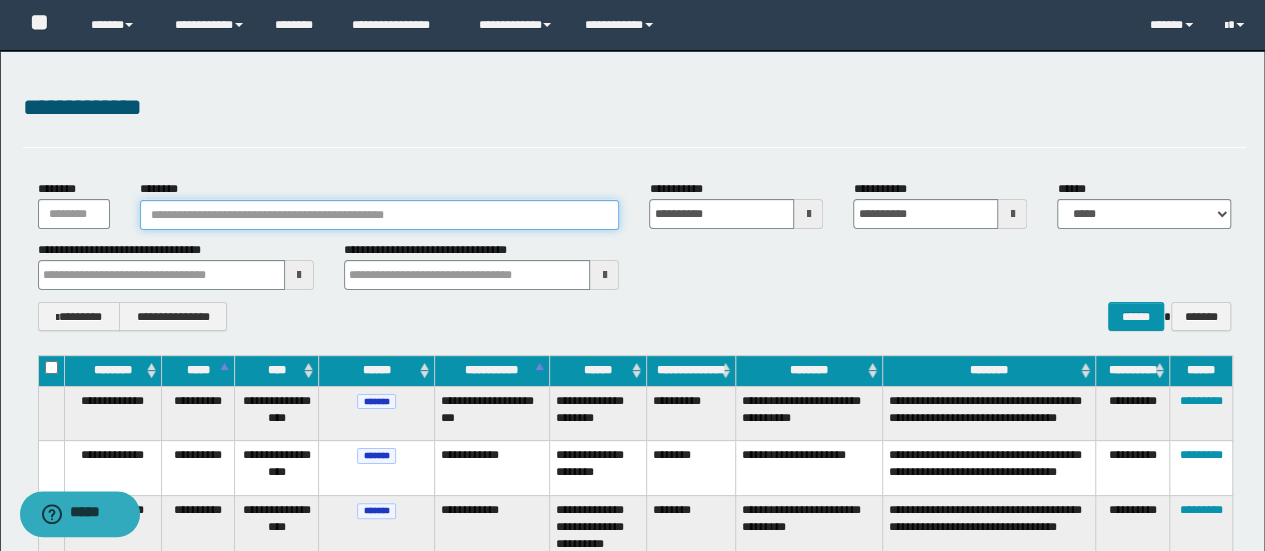 click on "********" at bounding box center [380, 215] 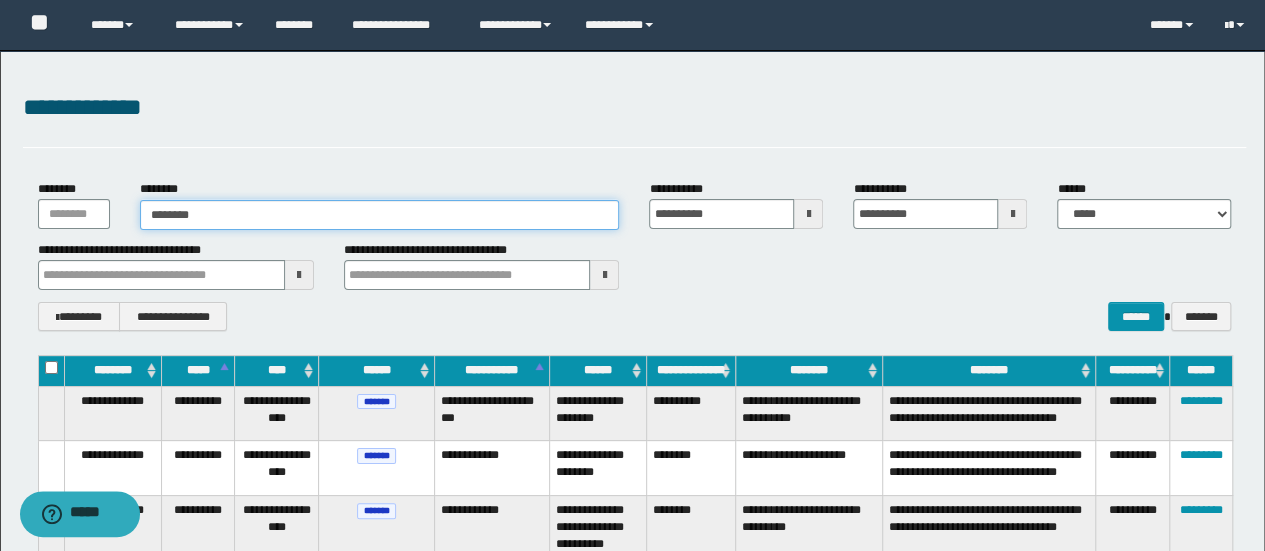type on "********" 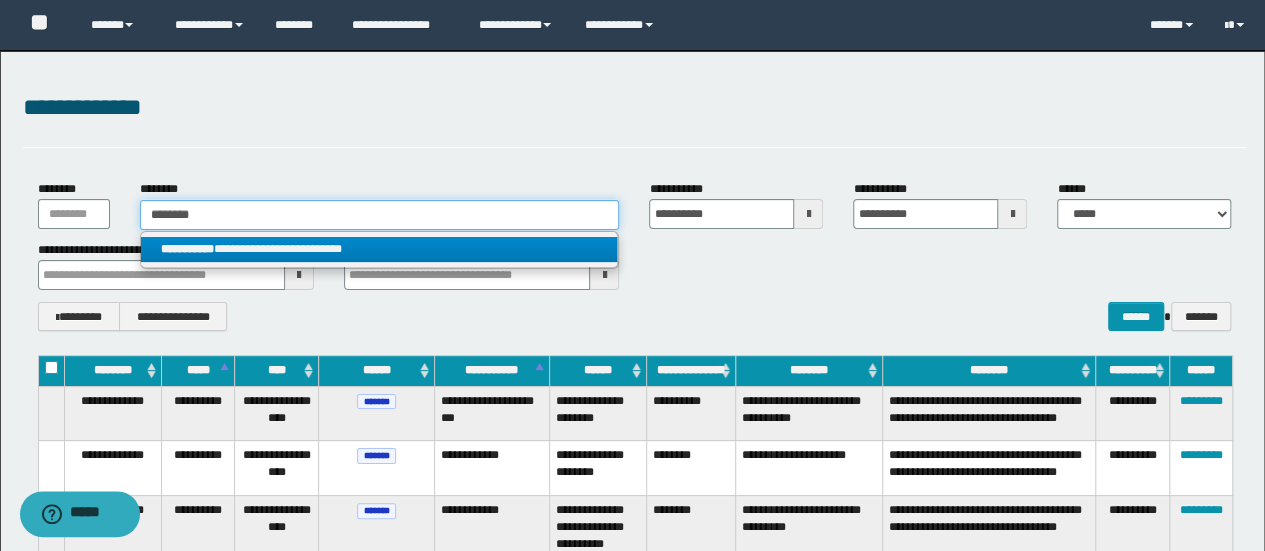 type on "********" 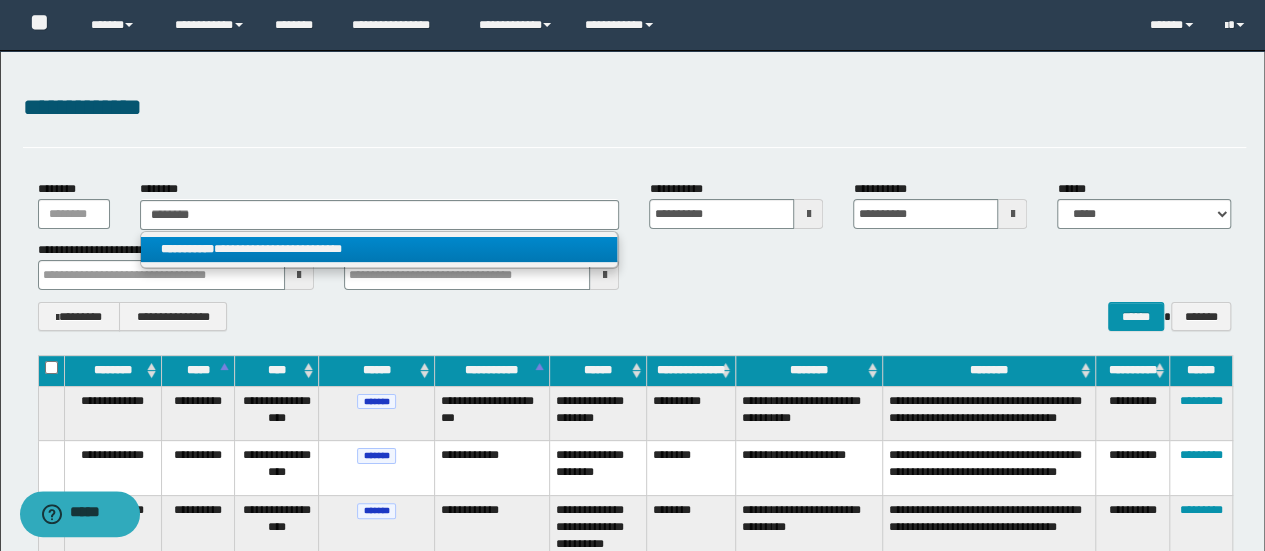 click on "**********" at bounding box center [379, 249] 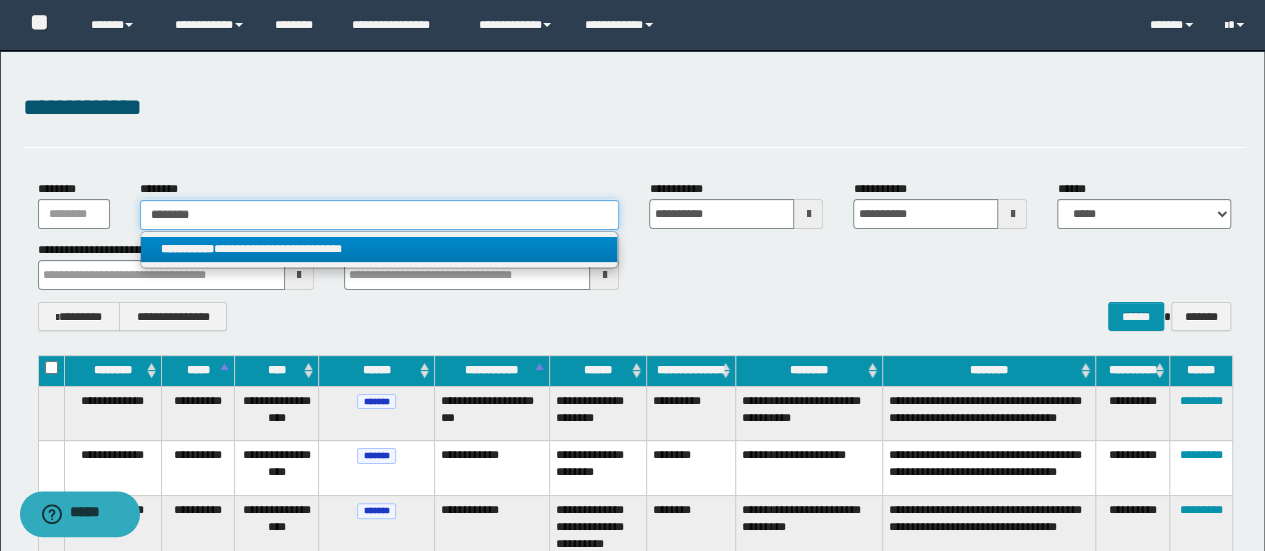 type 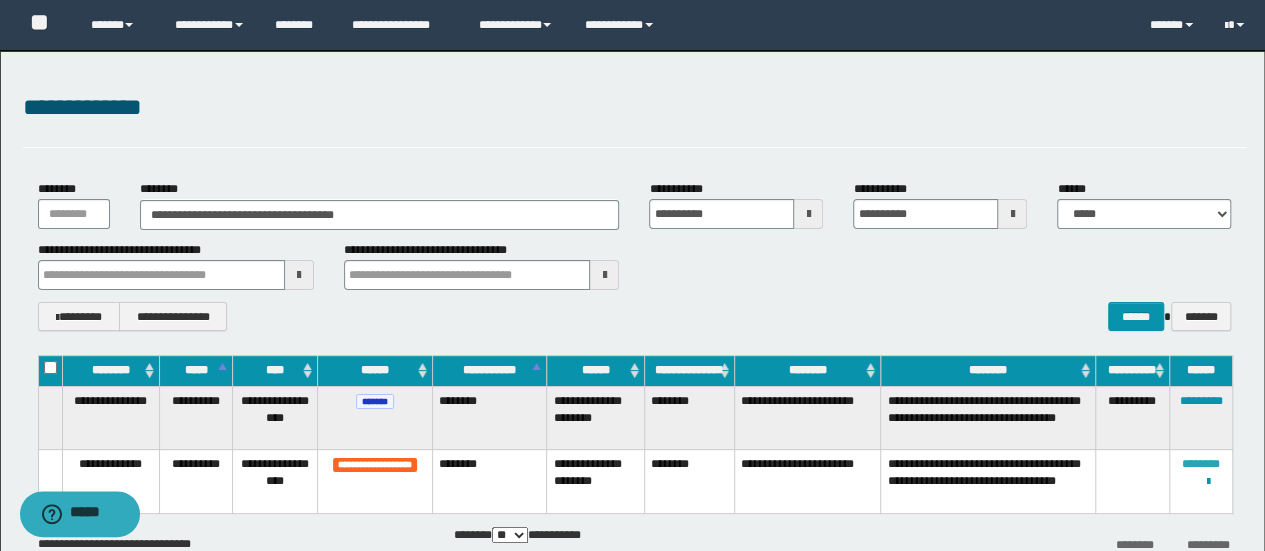 click on "********" at bounding box center [1201, 464] 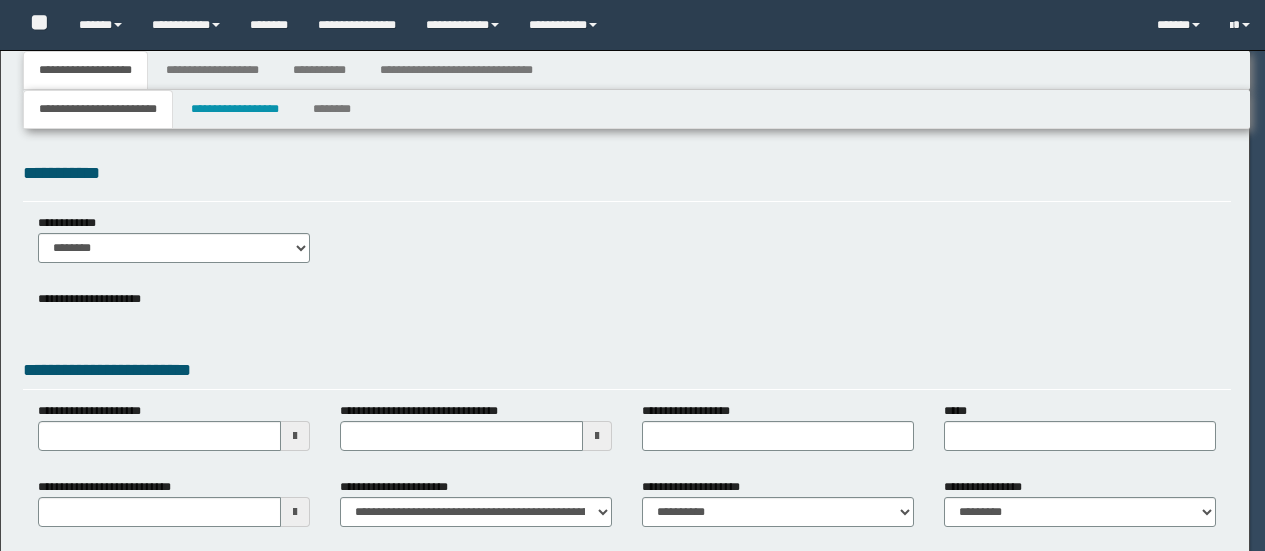 select on "*" 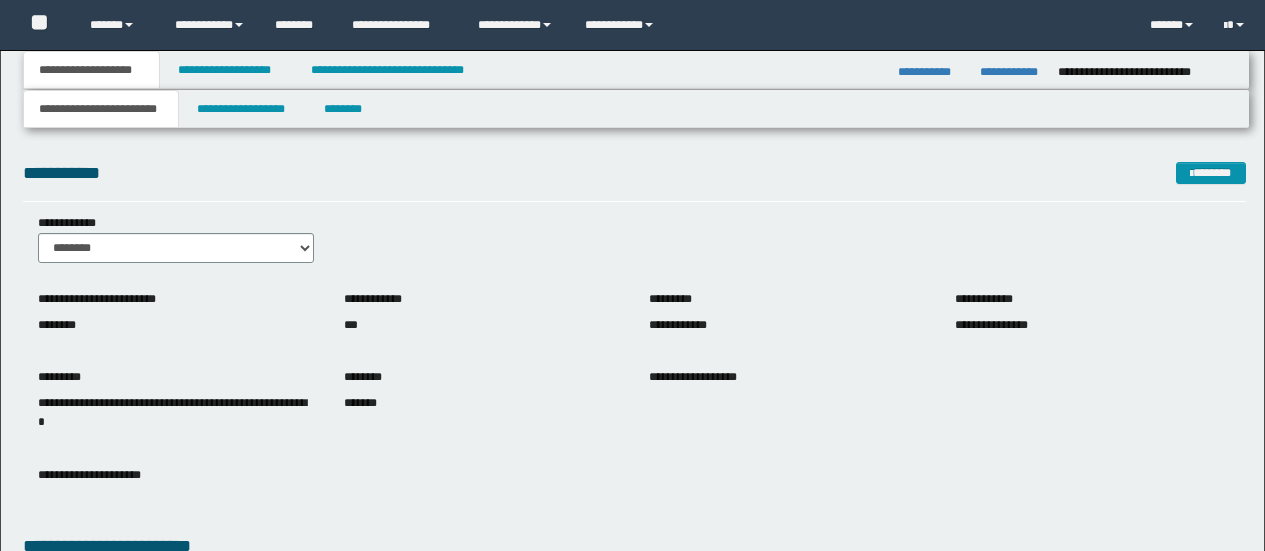 scroll, scrollTop: 0, scrollLeft: 0, axis: both 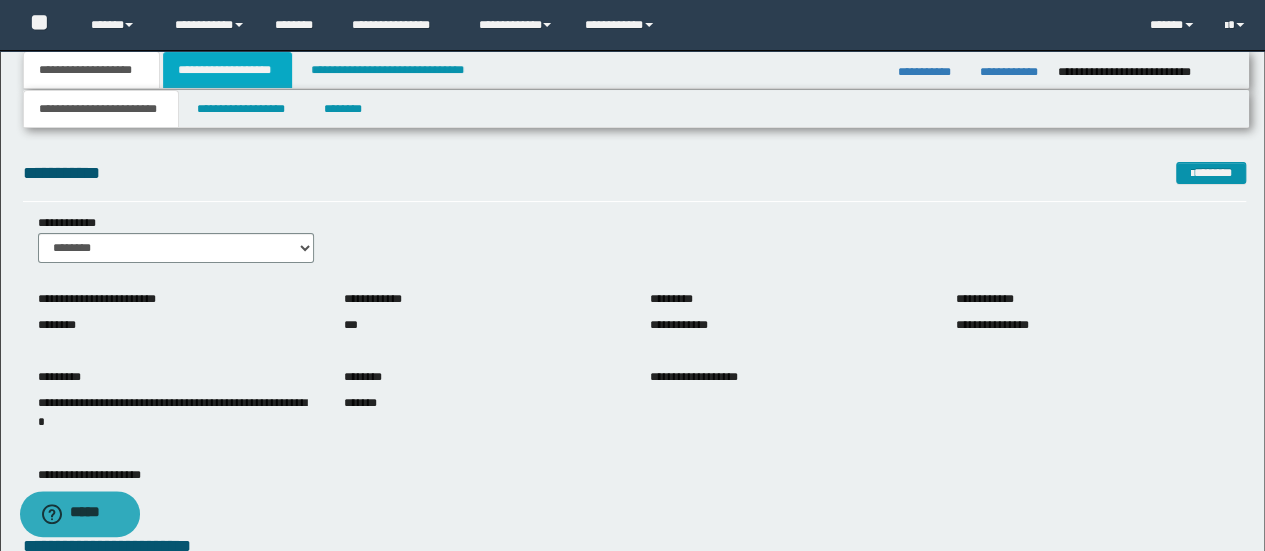 click on "**********" at bounding box center (227, 70) 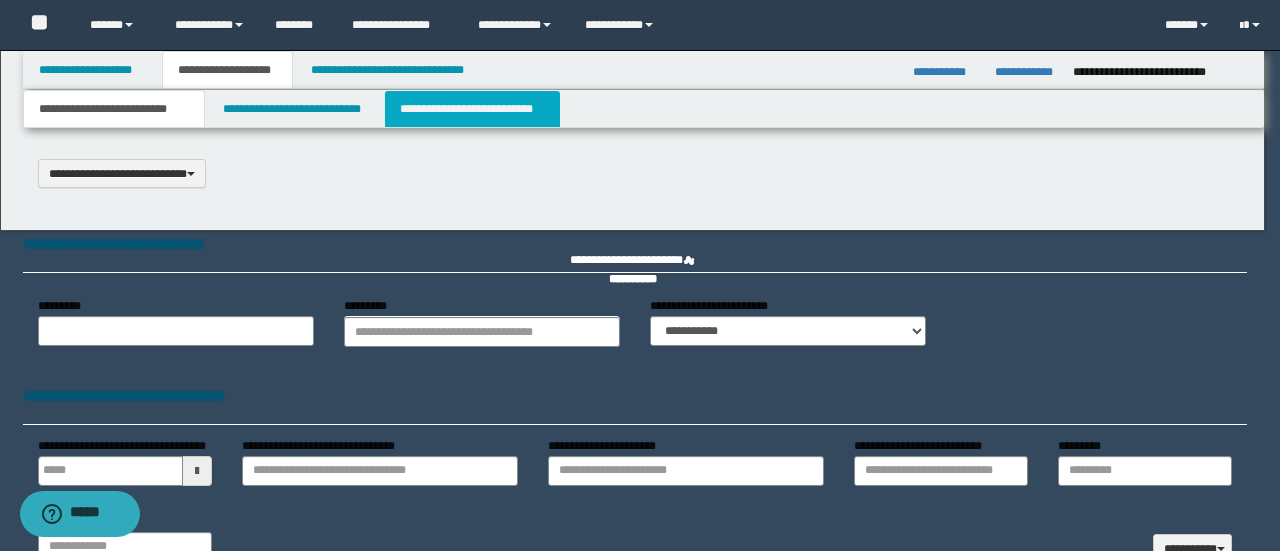 scroll, scrollTop: 0, scrollLeft: 0, axis: both 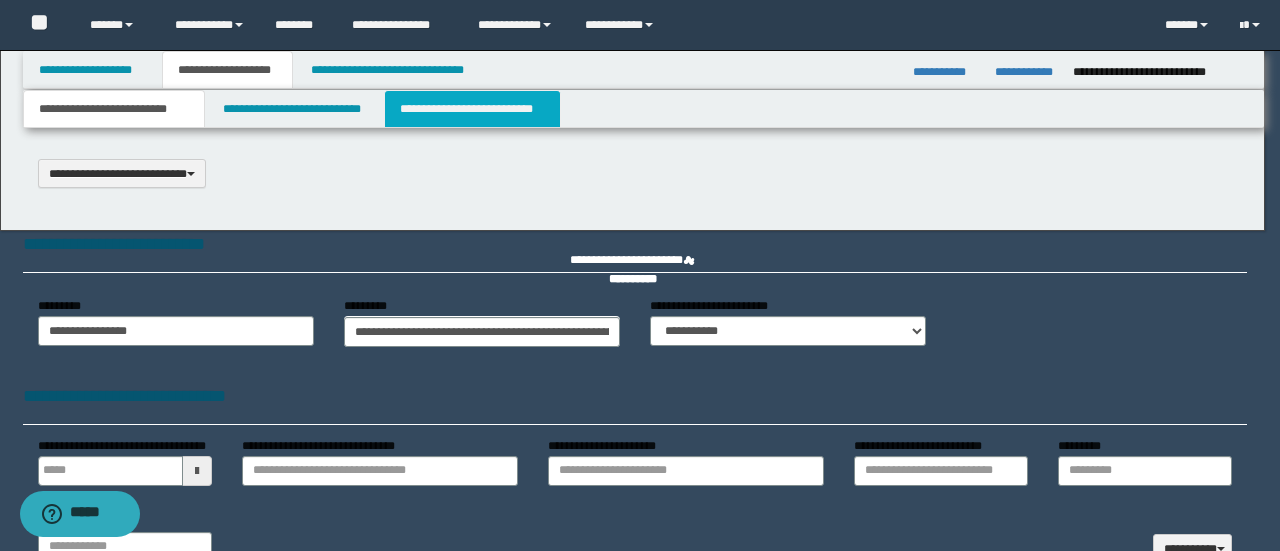 click on "**********" at bounding box center [472, 109] 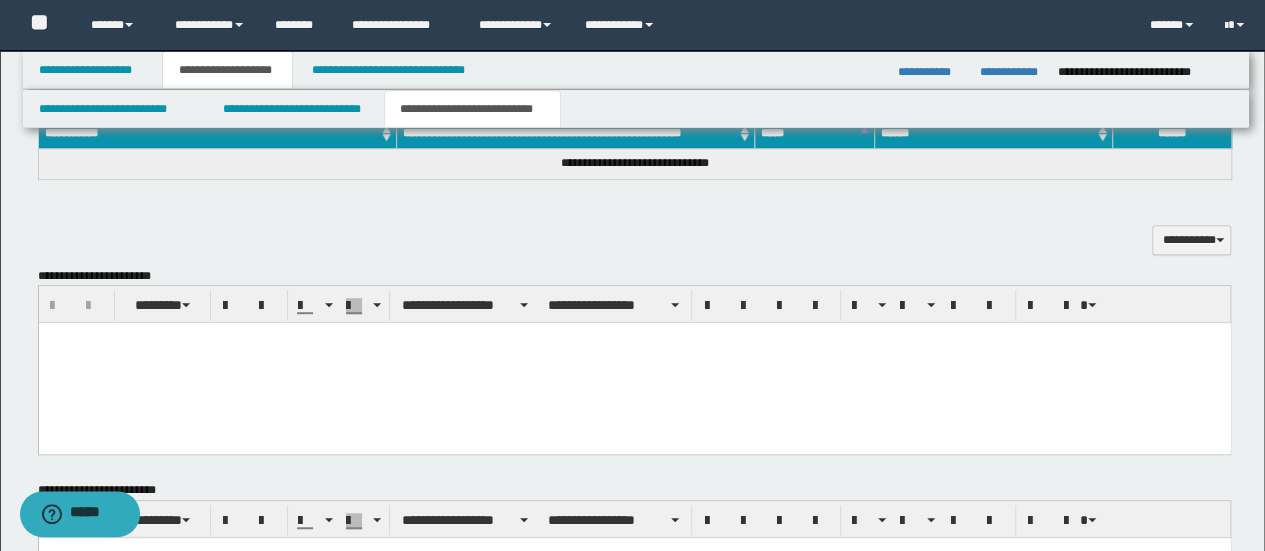 scroll, scrollTop: 300, scrollLeft: 0, axis: vertical 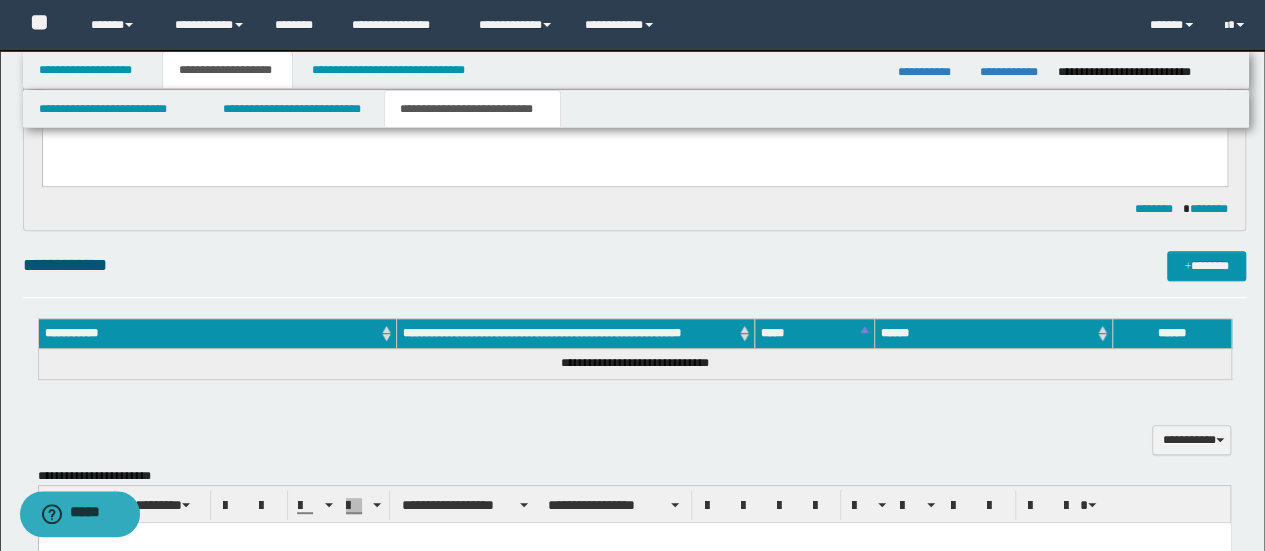 drag, startPoint x: 1210, startPoint y: 285, endPoint x: 1209, endPoint y: 267, distance: 18.027756 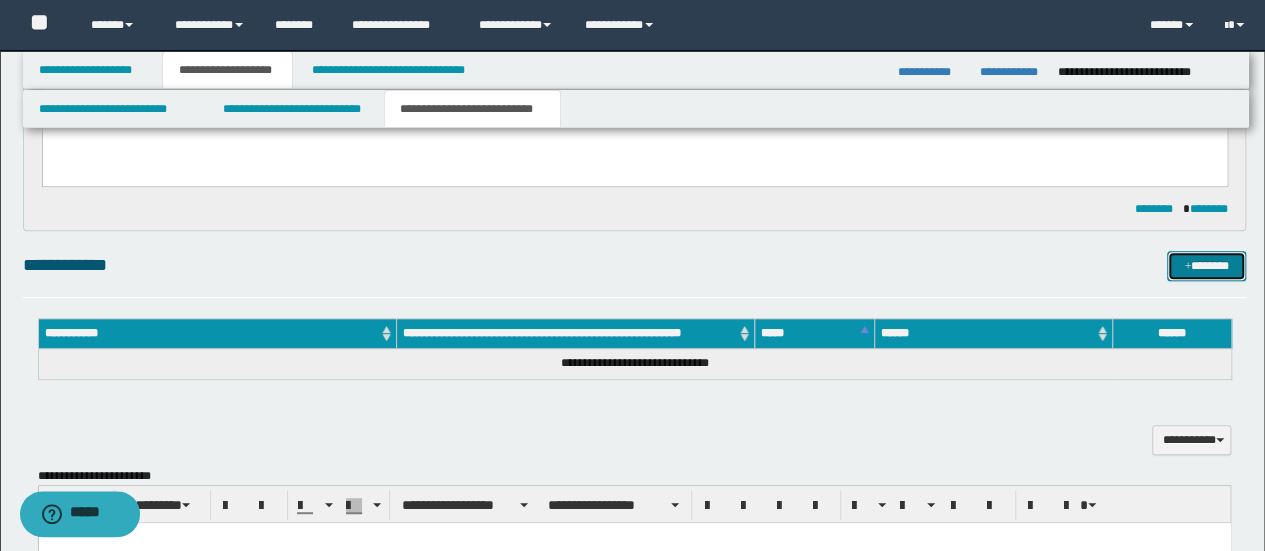 click on "*******" at bounding box center (1206, 265) 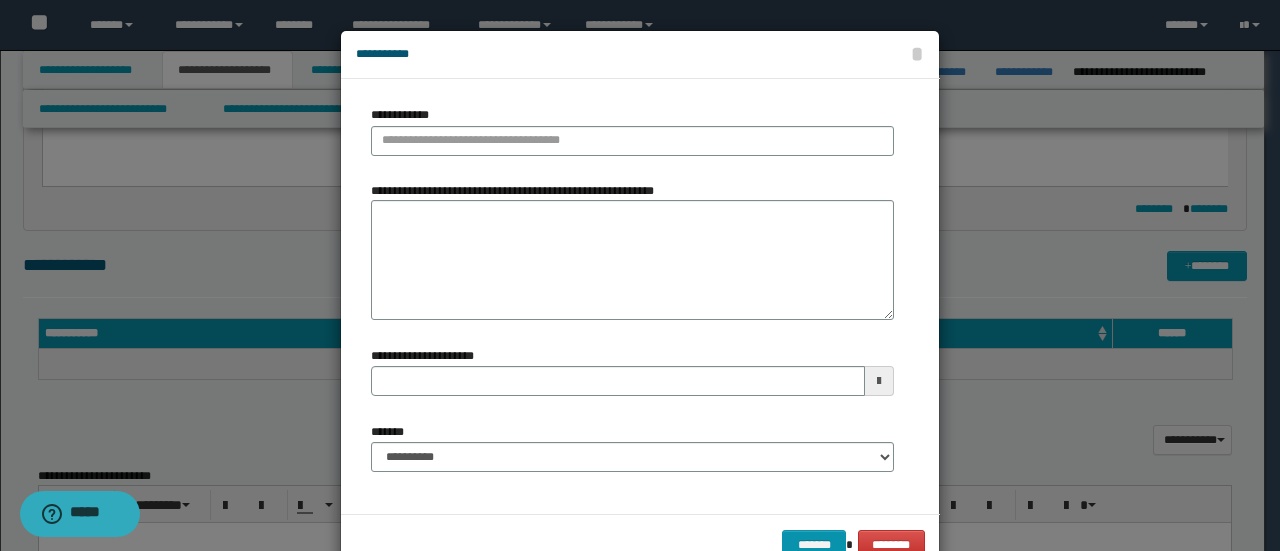 click on "**********" at bounding box center (632, 130) 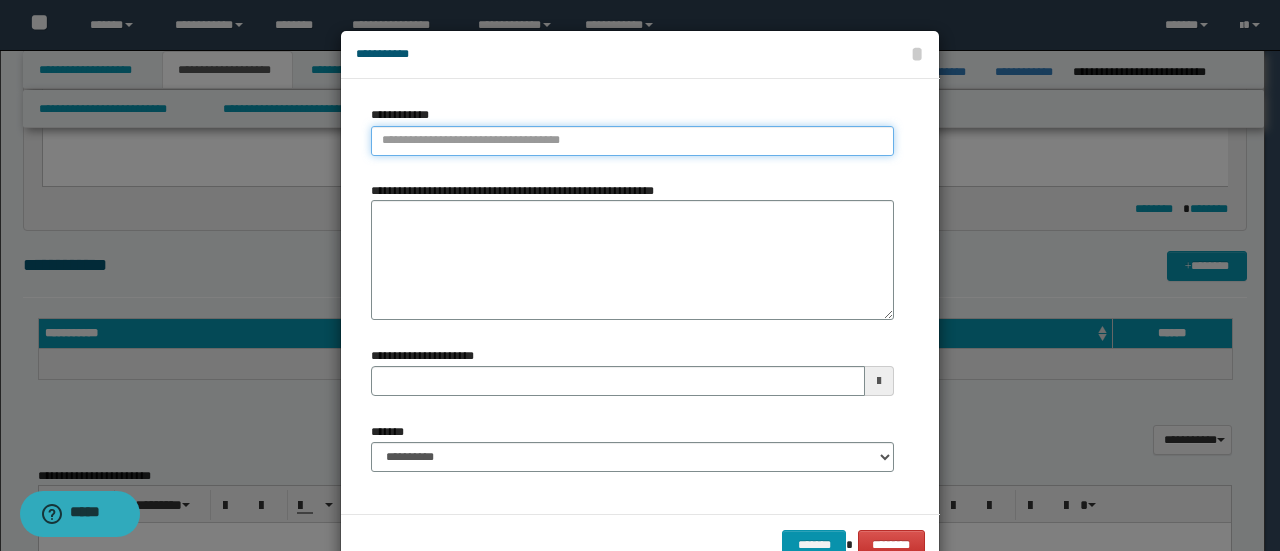 click on "**********" at bounding box center [632, 141] 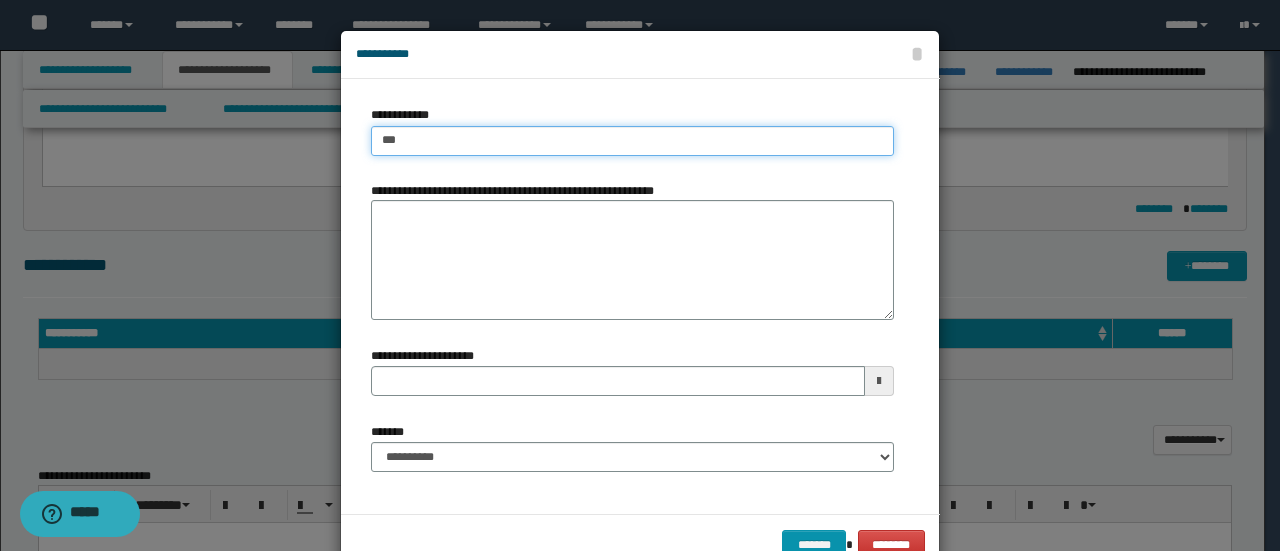 type on "****" 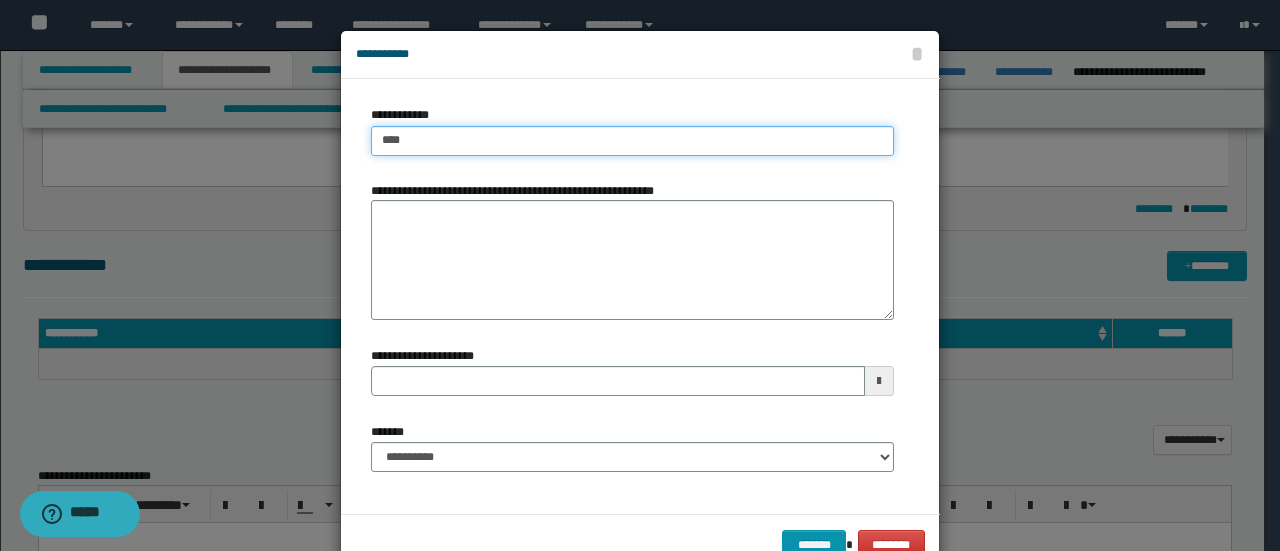 type on "****" 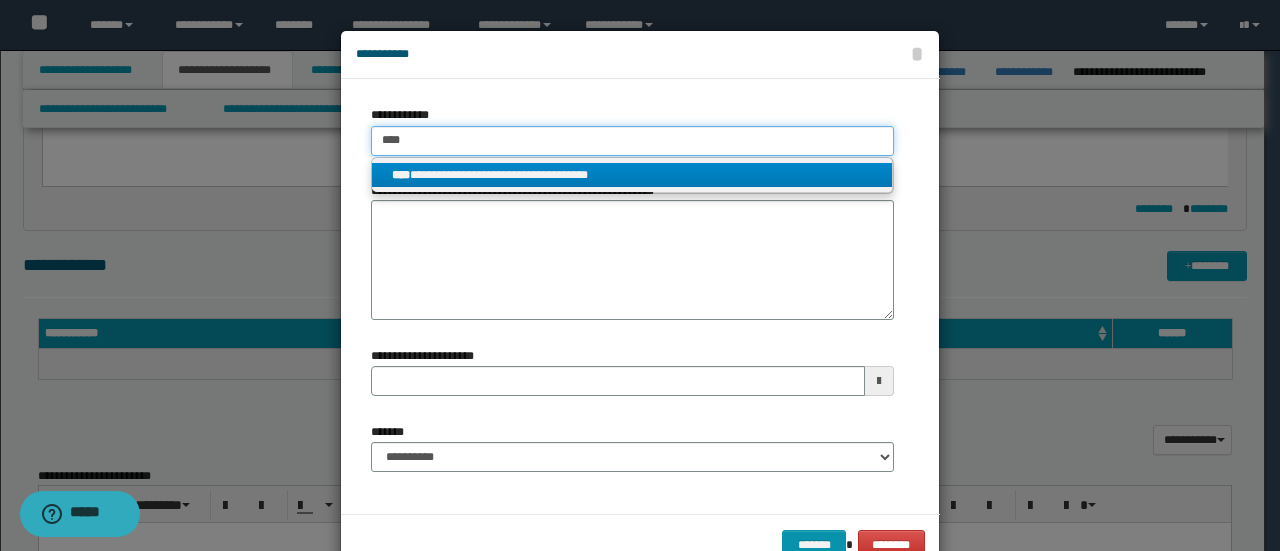 type on "****" 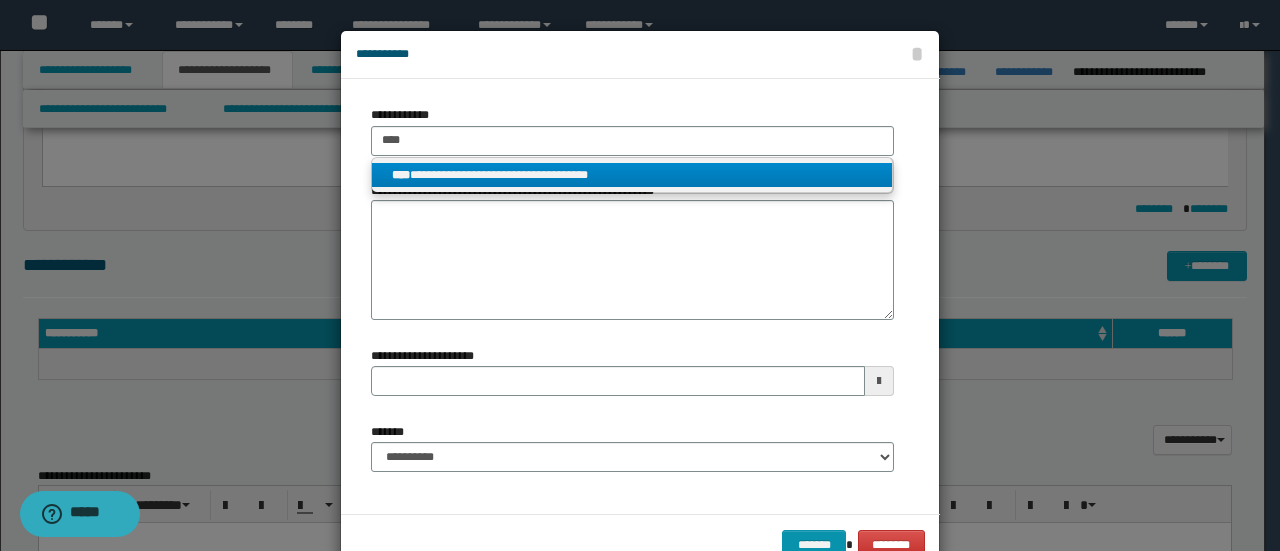 click on "**********" at bounding box center [632, 175] 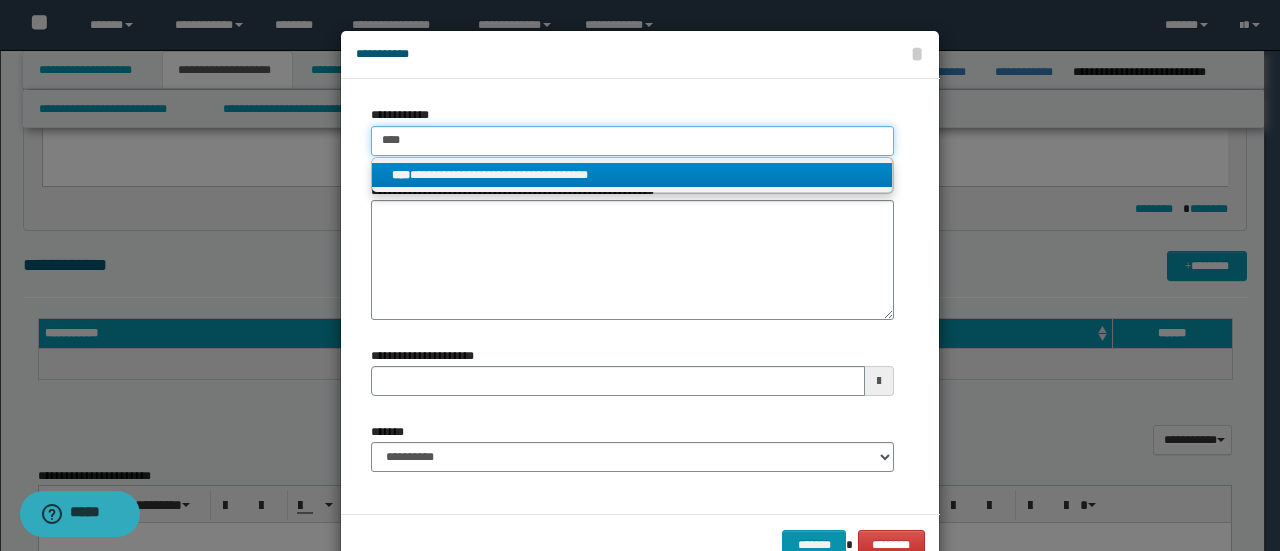 type 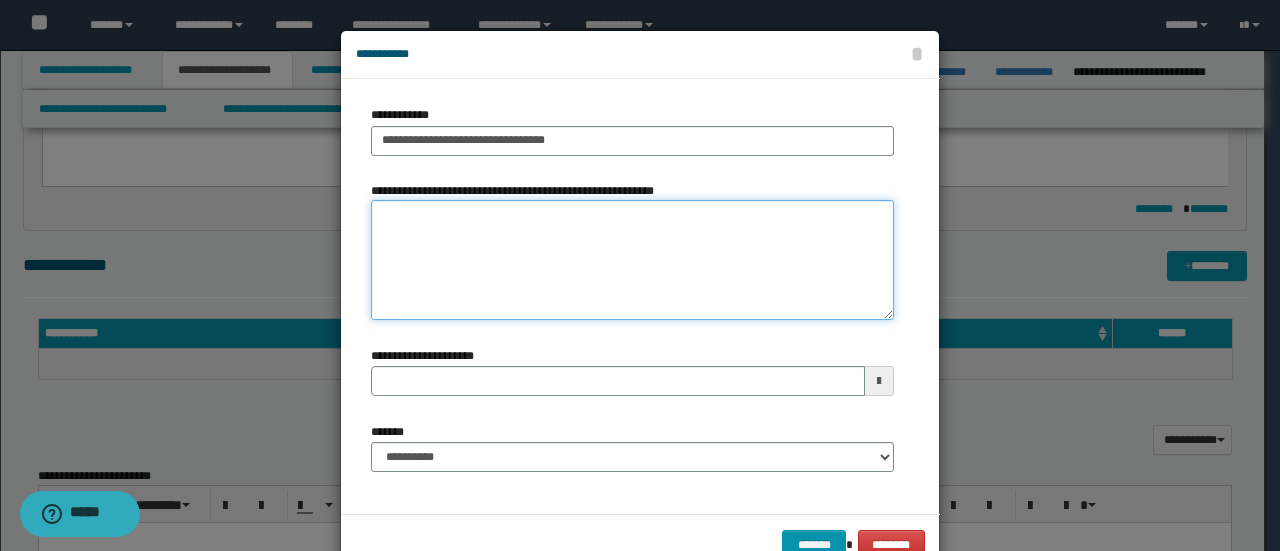click on "**********" at bounding box center [632, 260] 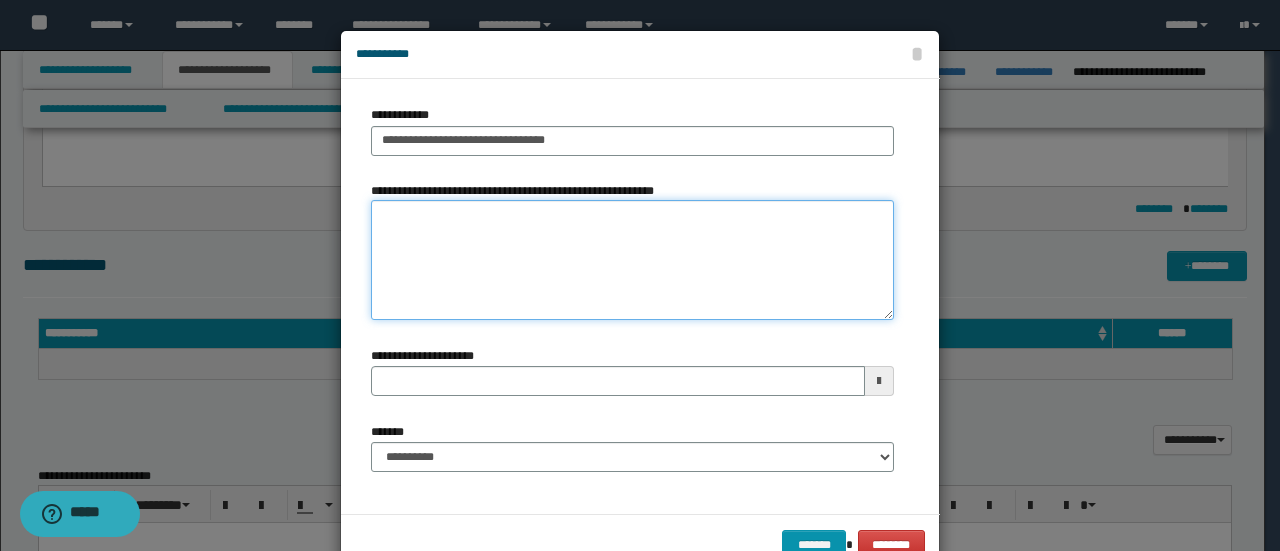 type 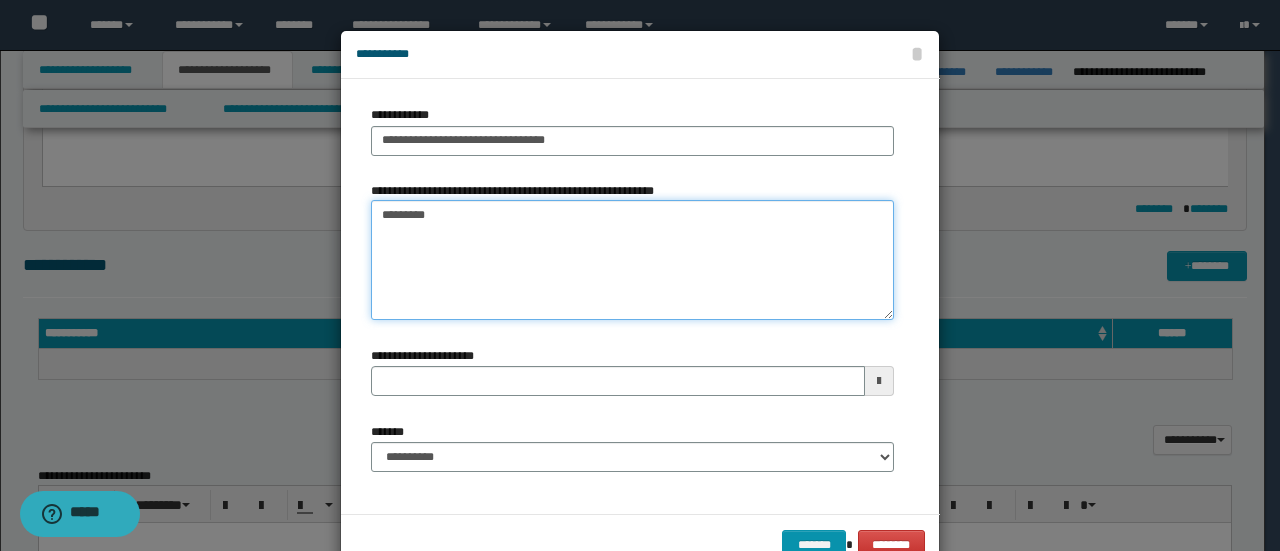 type on "*********" 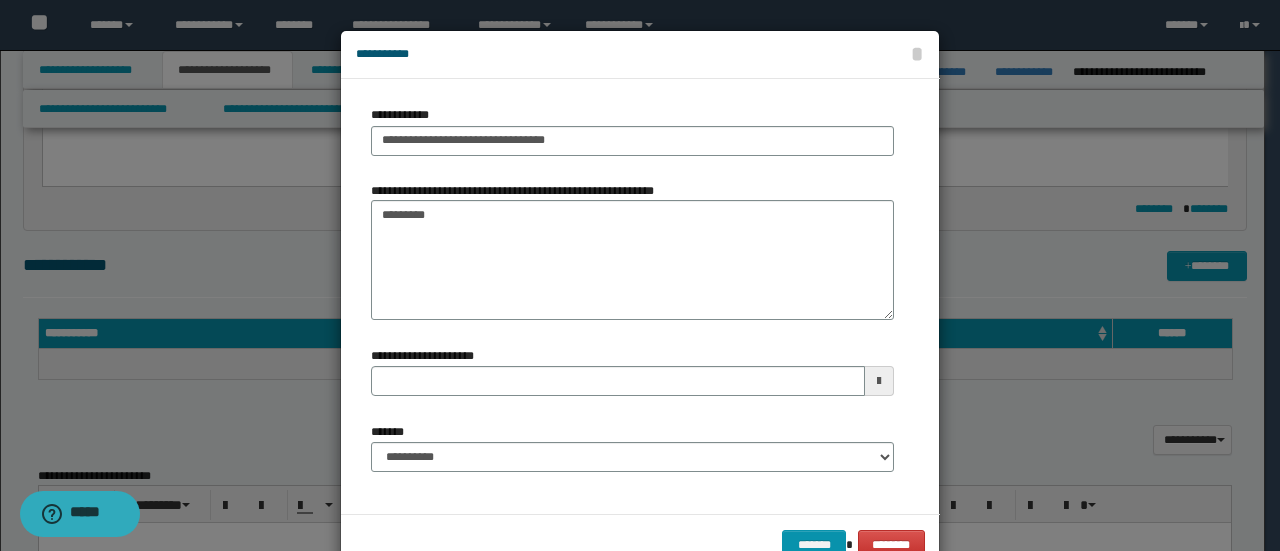 click on "**********" at bounding box center [632, 455] 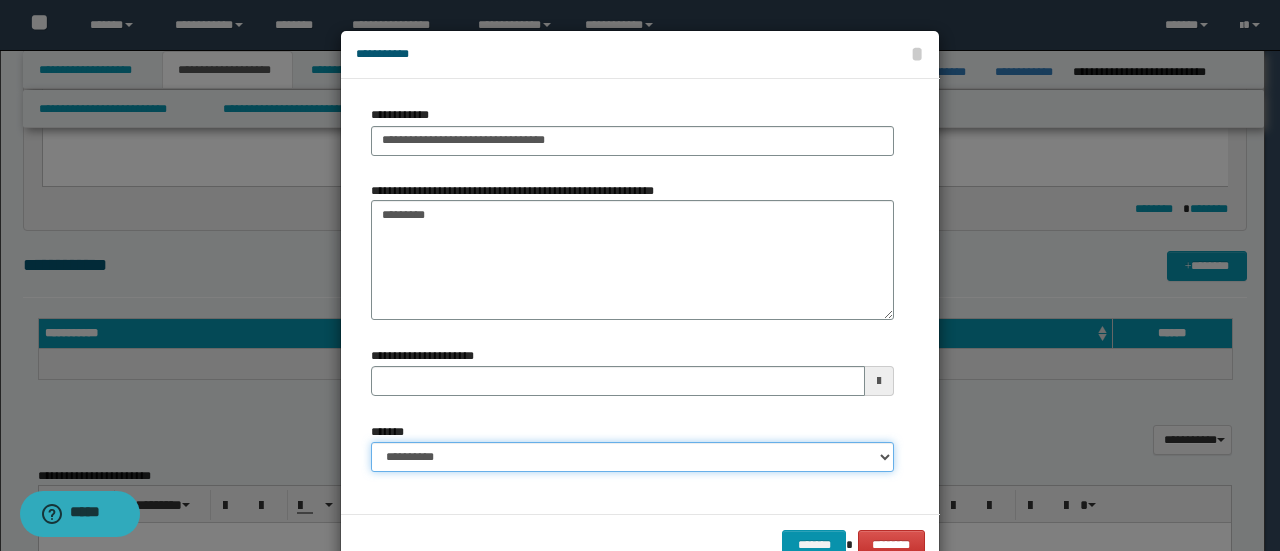 click on "**********" at bounding box center [632, 457] 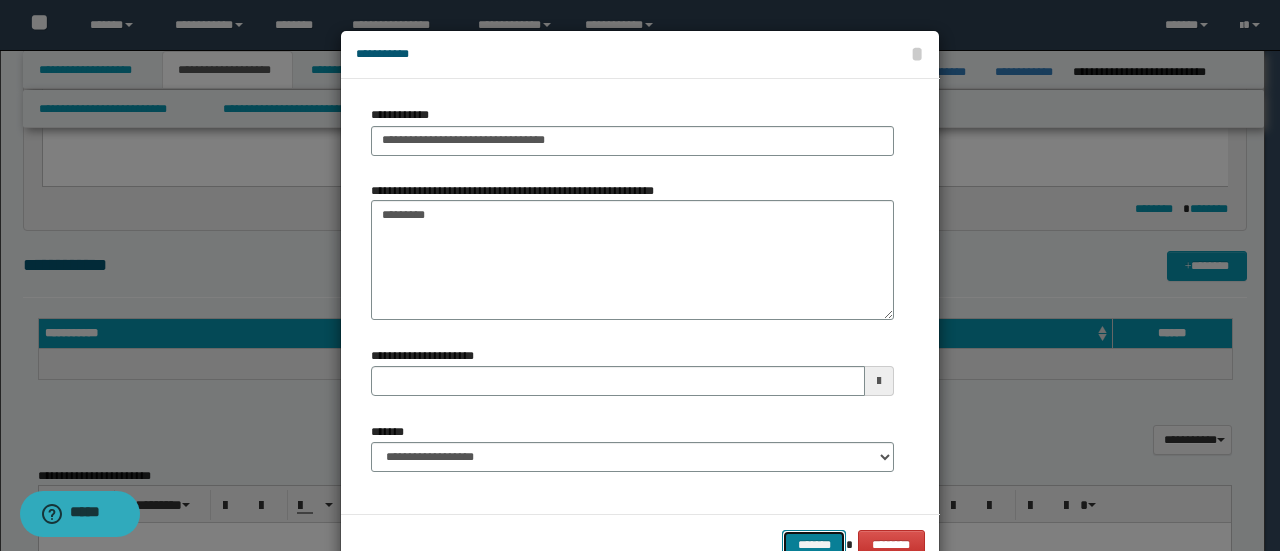click on "*******" at bounding box center [814, 544] 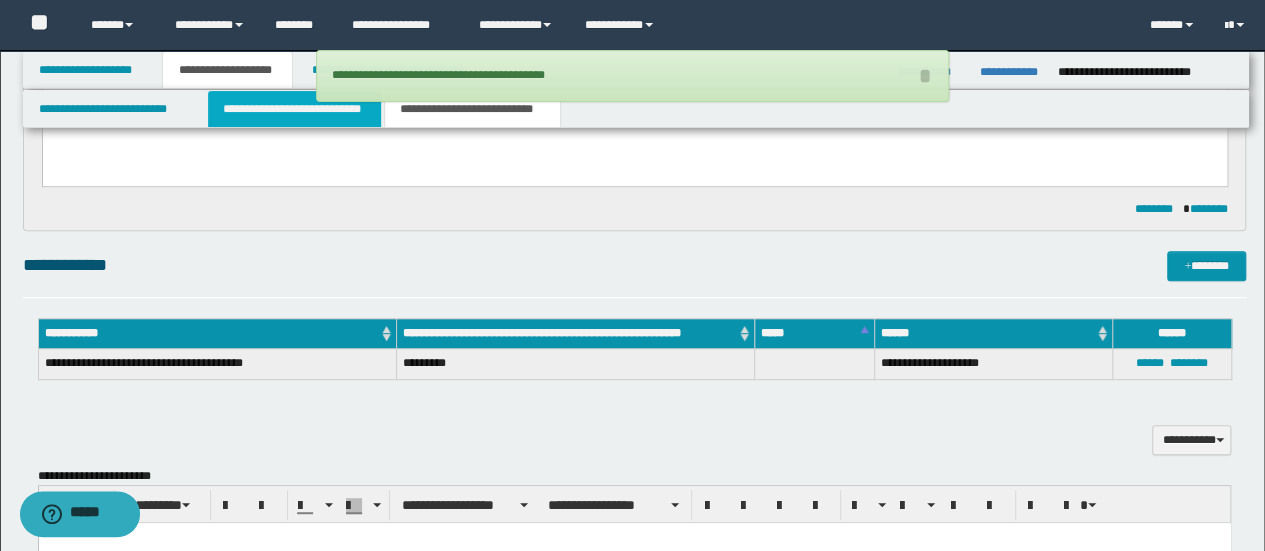 click on "**********" at bounding box center [294, 109] 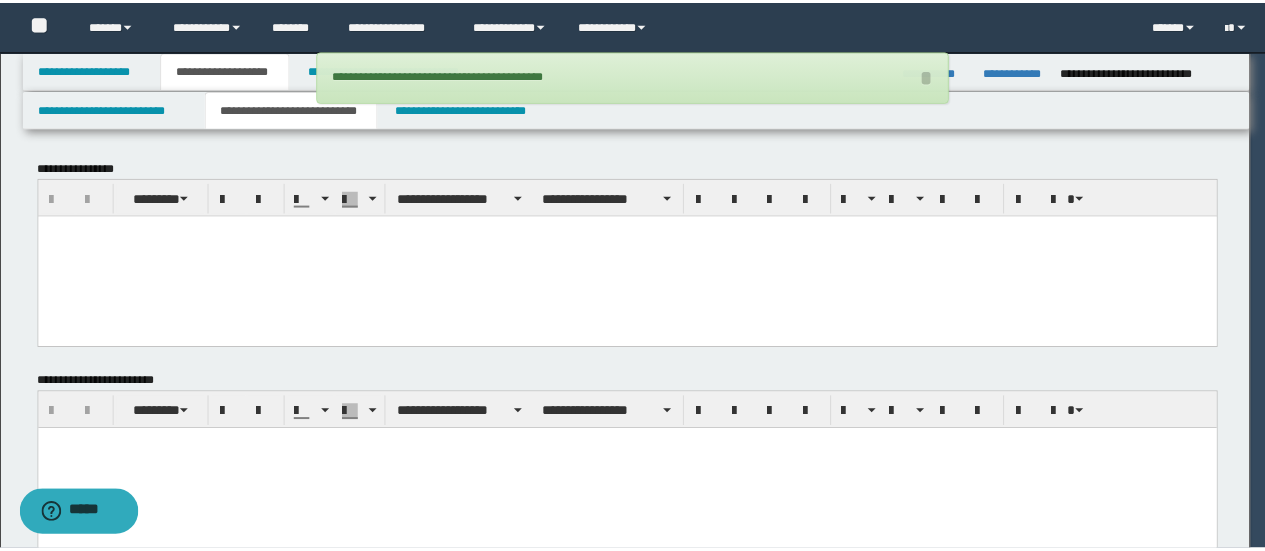 scroll, scrollTop: 0, scrollLeft: 0, axis: both 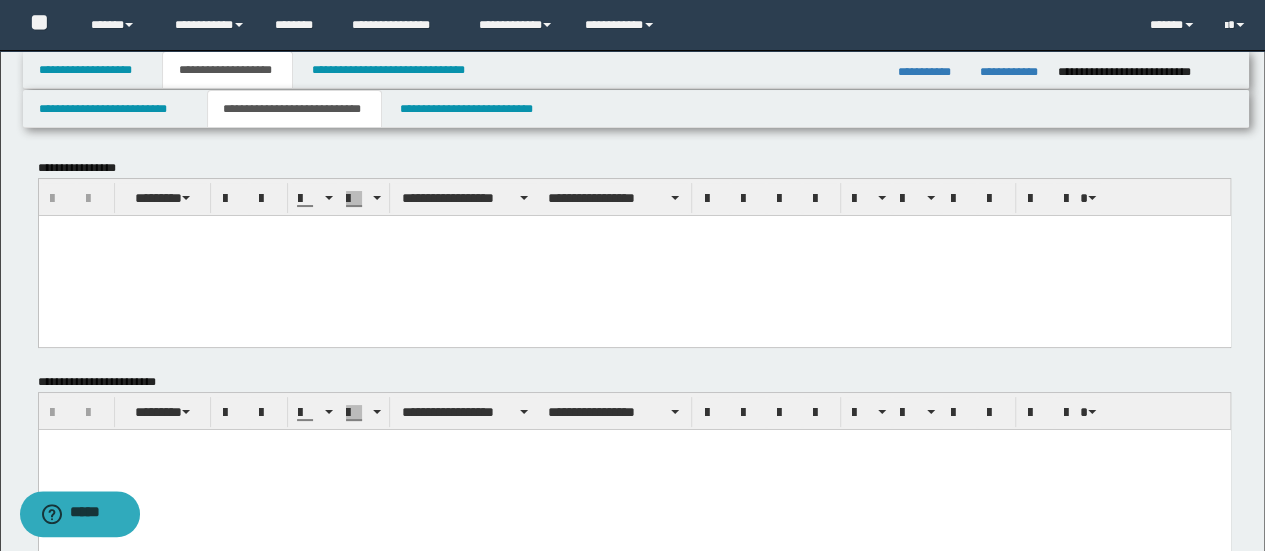 click at bounding box center (634, 255) 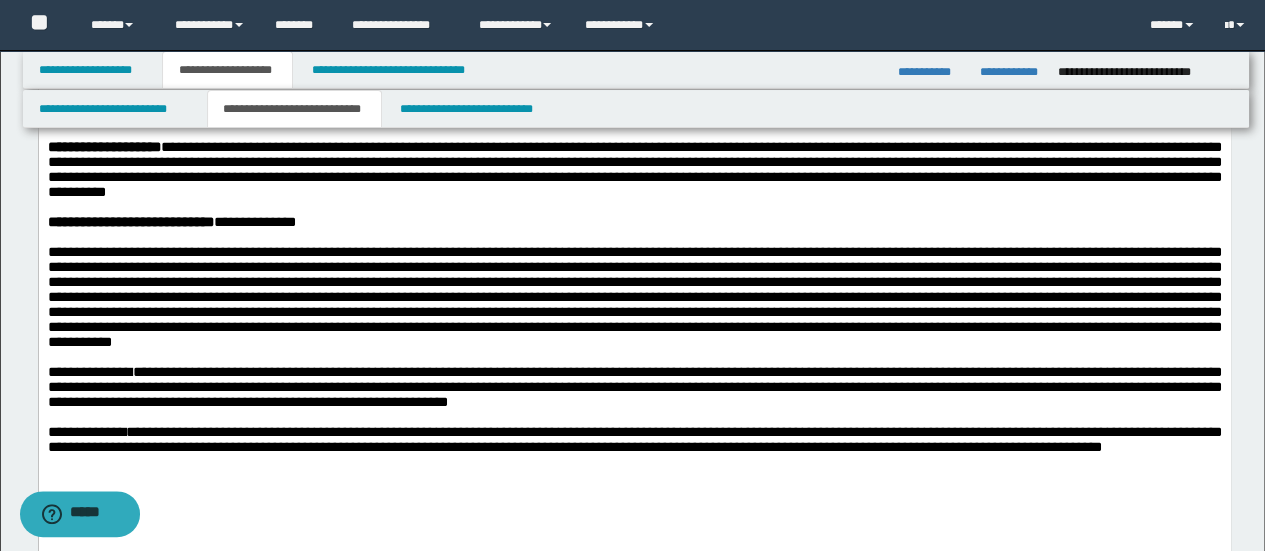 scroll, scrollTop: 400, scrollLeft: 0, axis: vertical 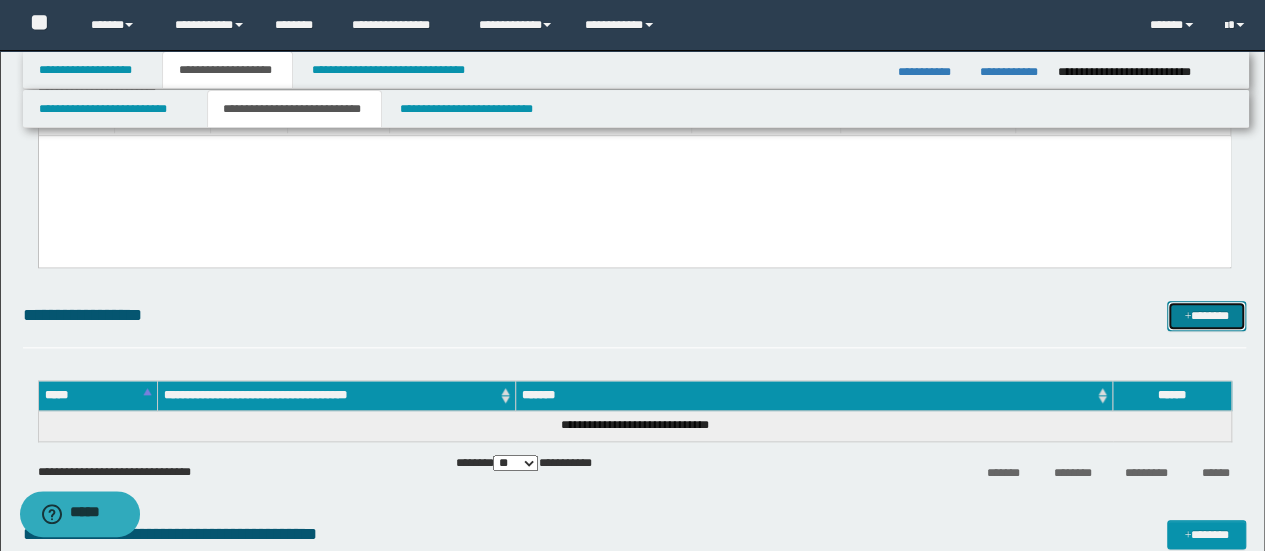 click on "*******" at bounding box center [1206, 315] 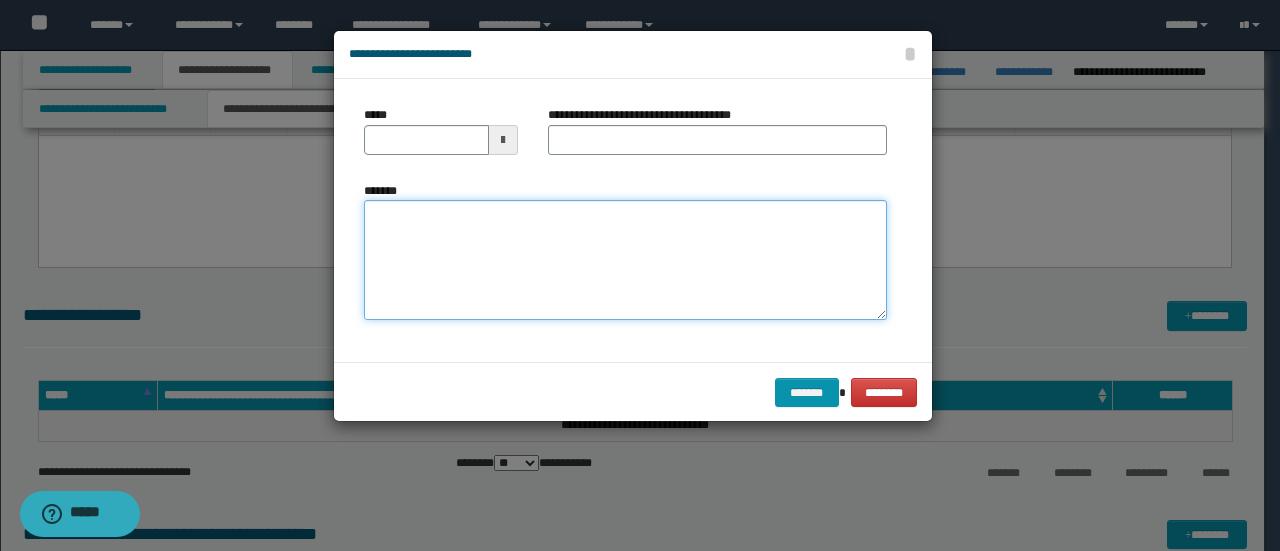 click on "*******" at bounding box center [625, 260] 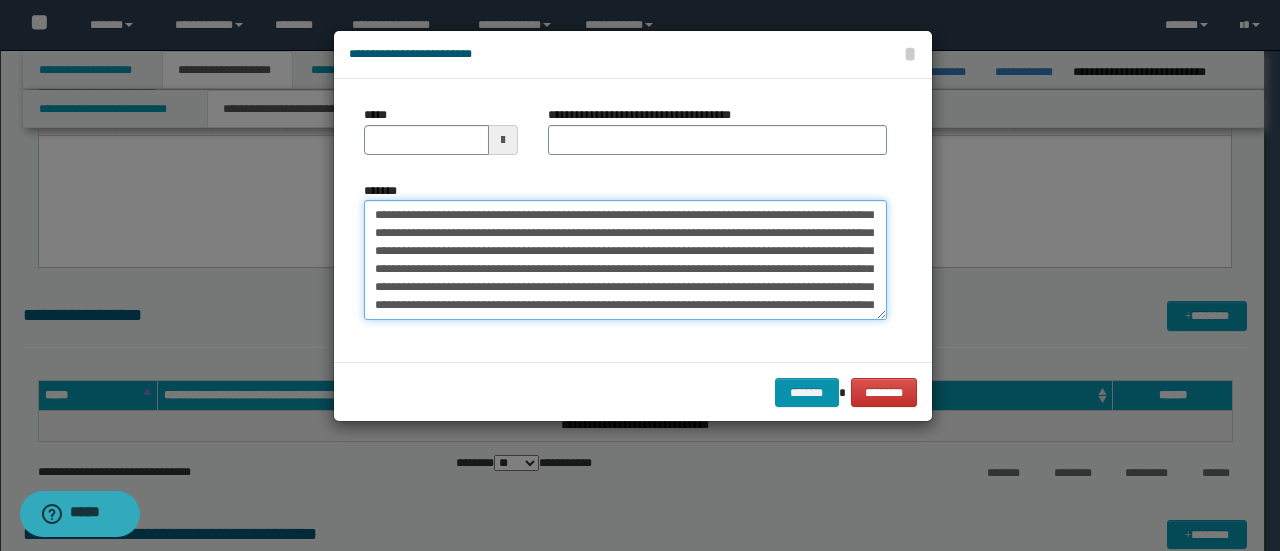 scroll, scrollTop: 756, scrollLeft: 0, axis: vertical 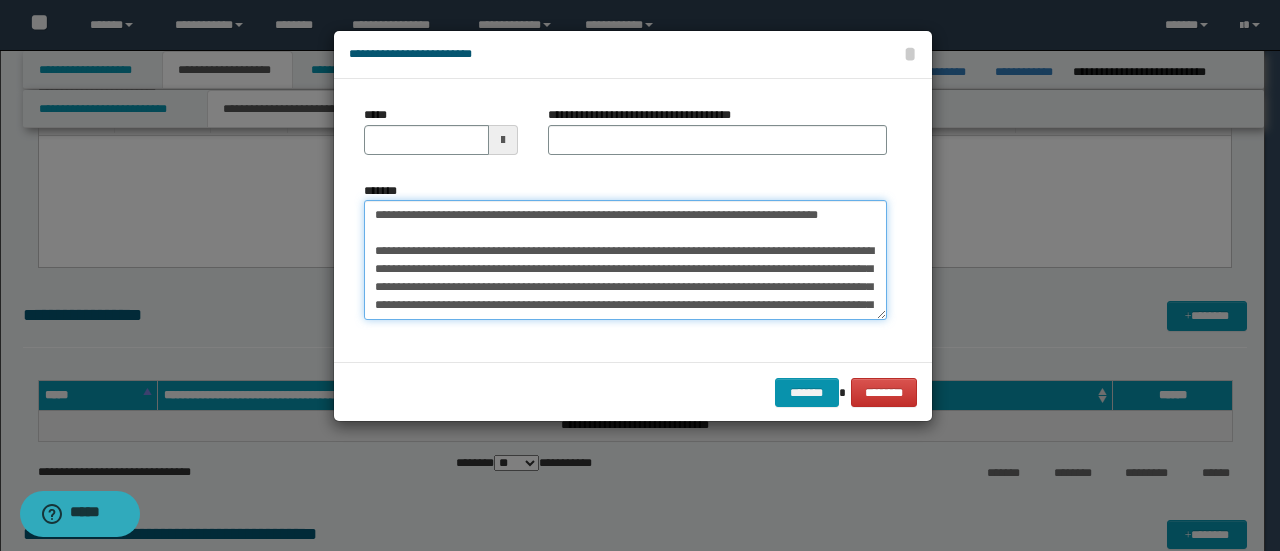 drag, startPoint x: 791, startPoint y: 295, endPoint x: 309, endPoint y: 277, distance: 482.33597 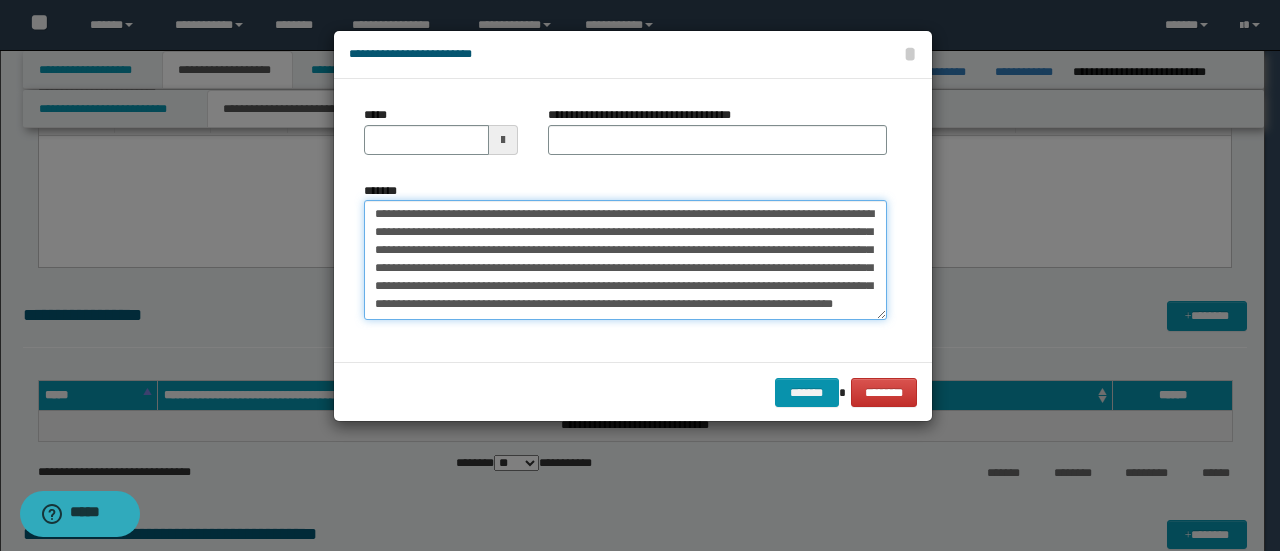 scroll, scrollTop: 0, scrollLeft: 0, axis: both 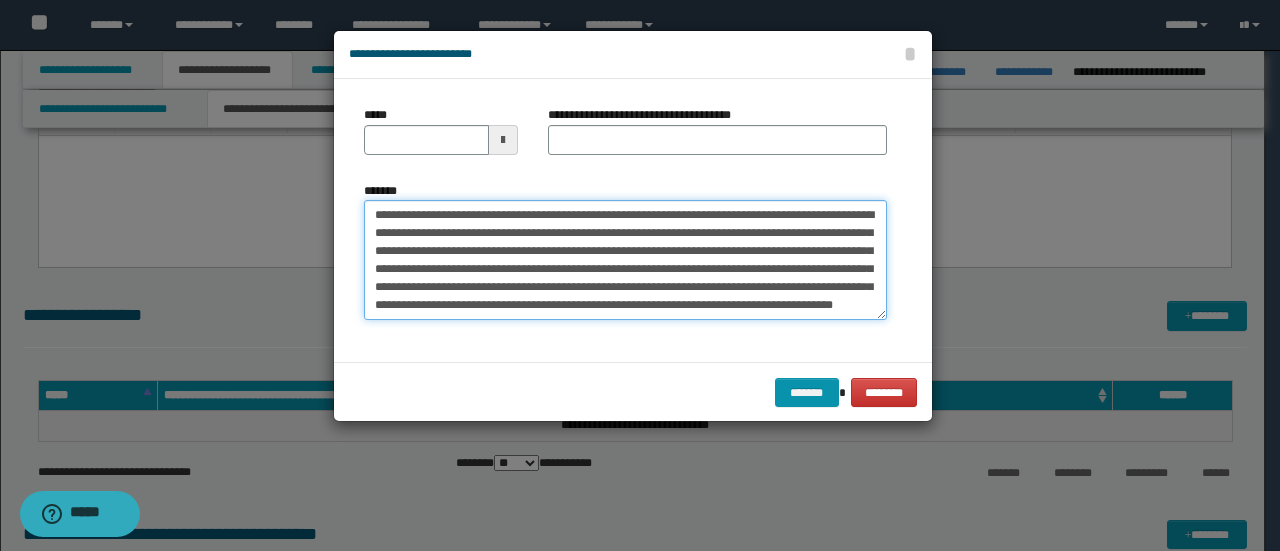 type on "**********" 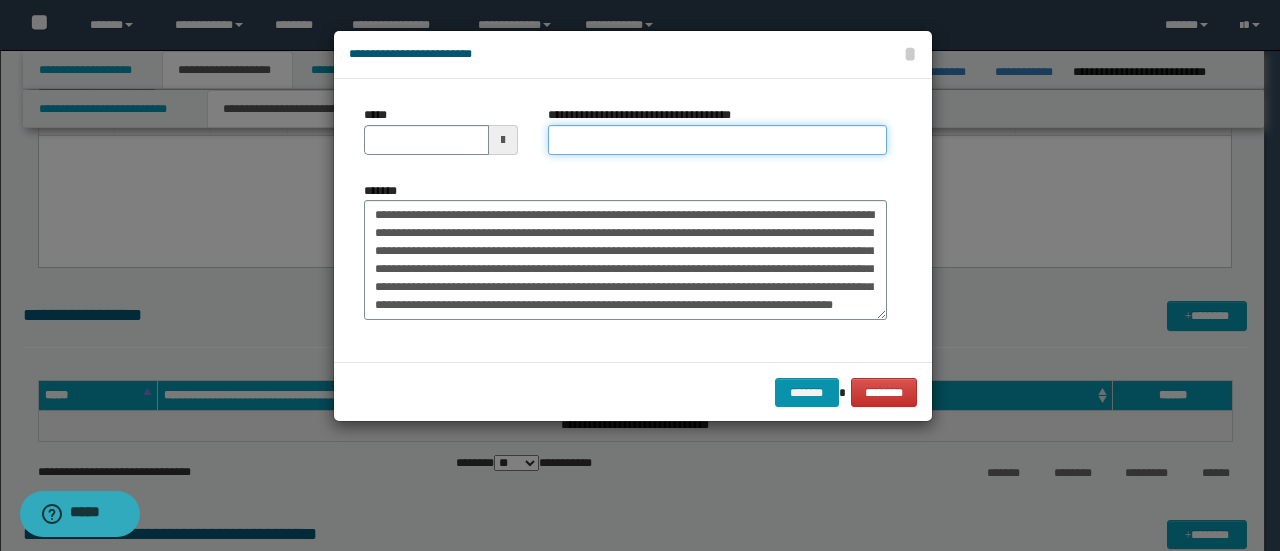 click on "**********" at bounding box center (717, 140) 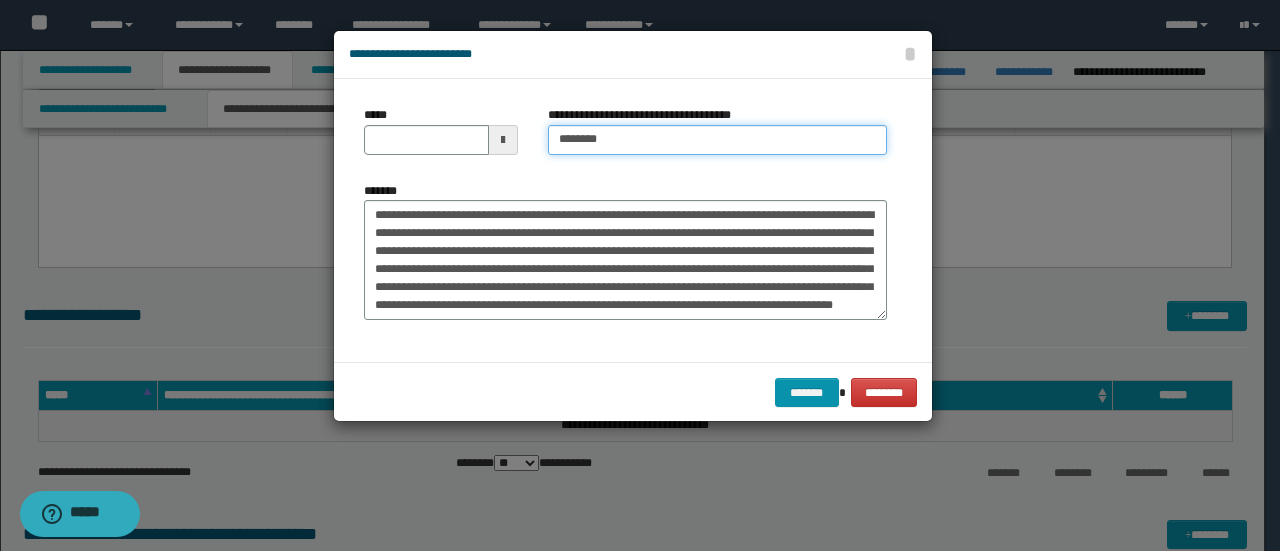 type on "*********" 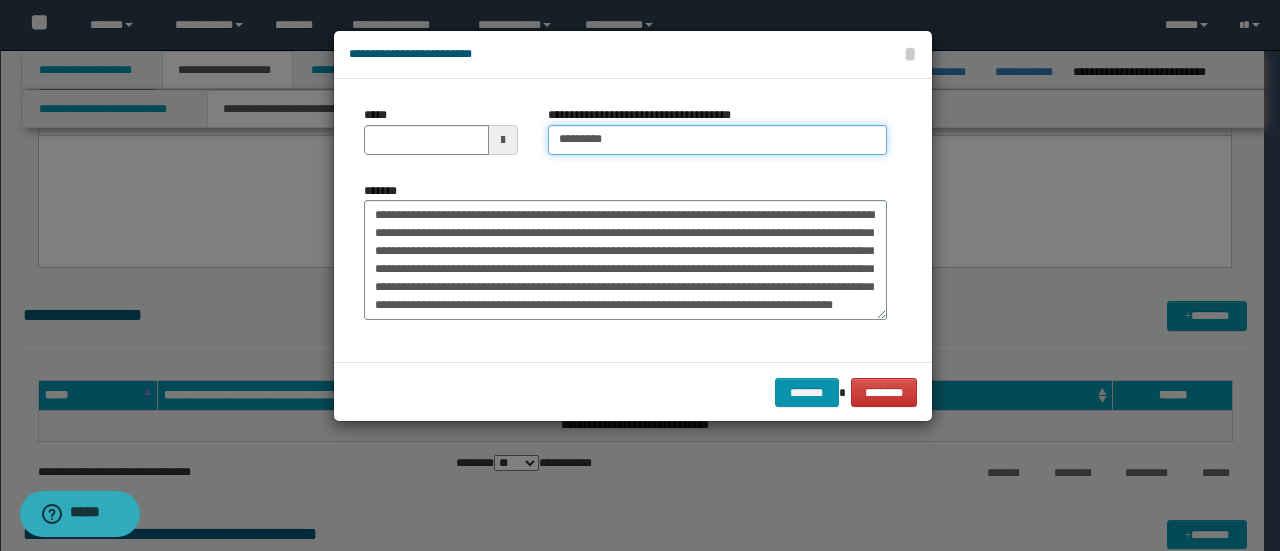 type 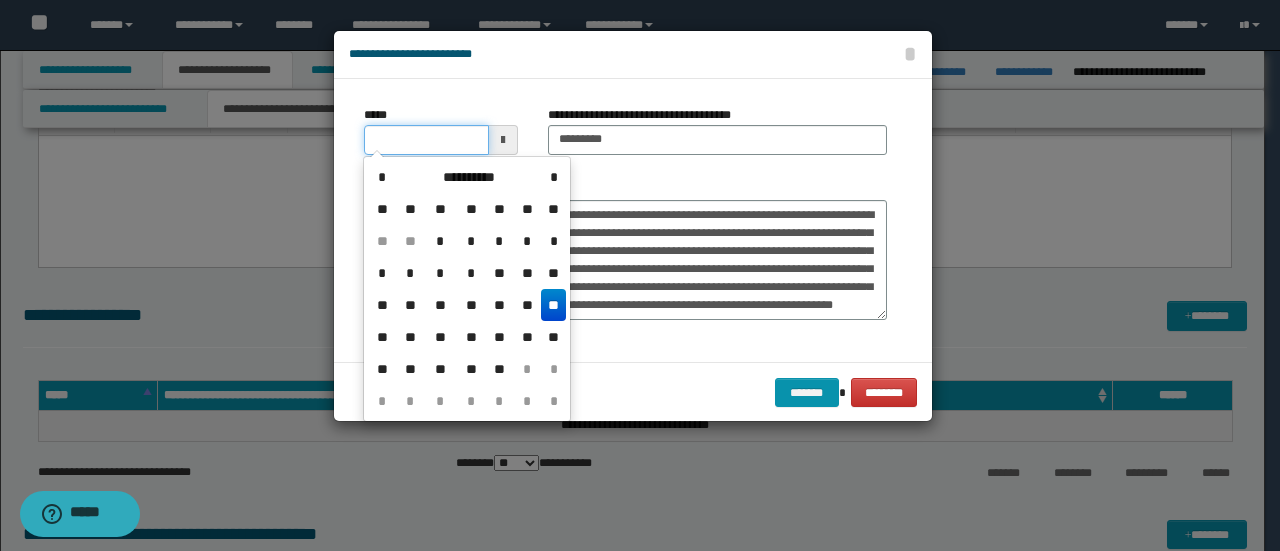 click on "*****" at bounding box center (426, 140) 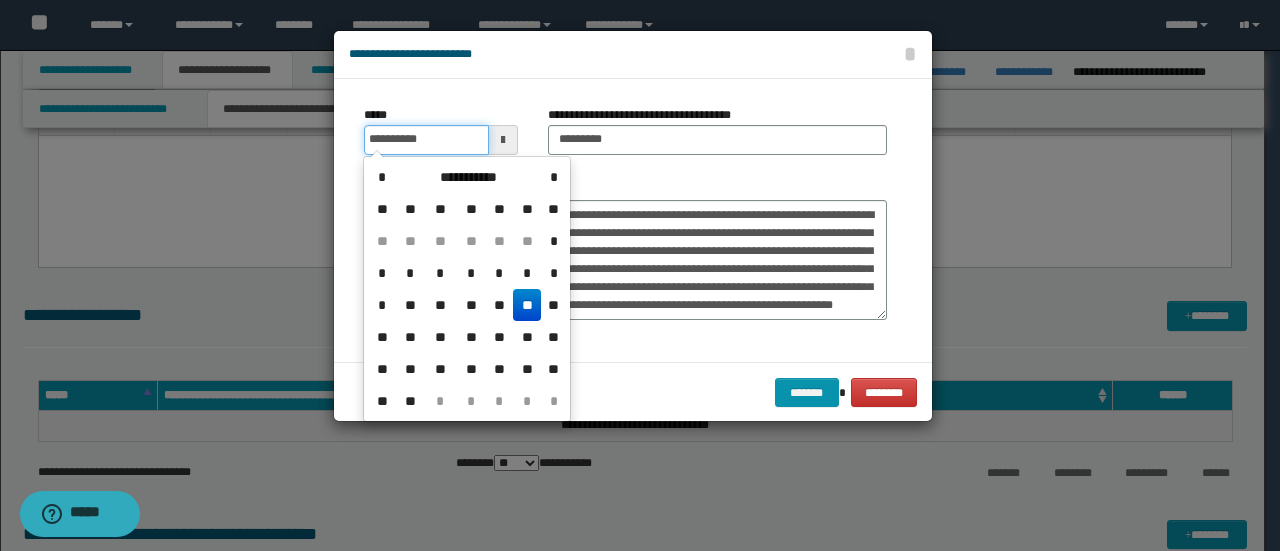 type on "**********" 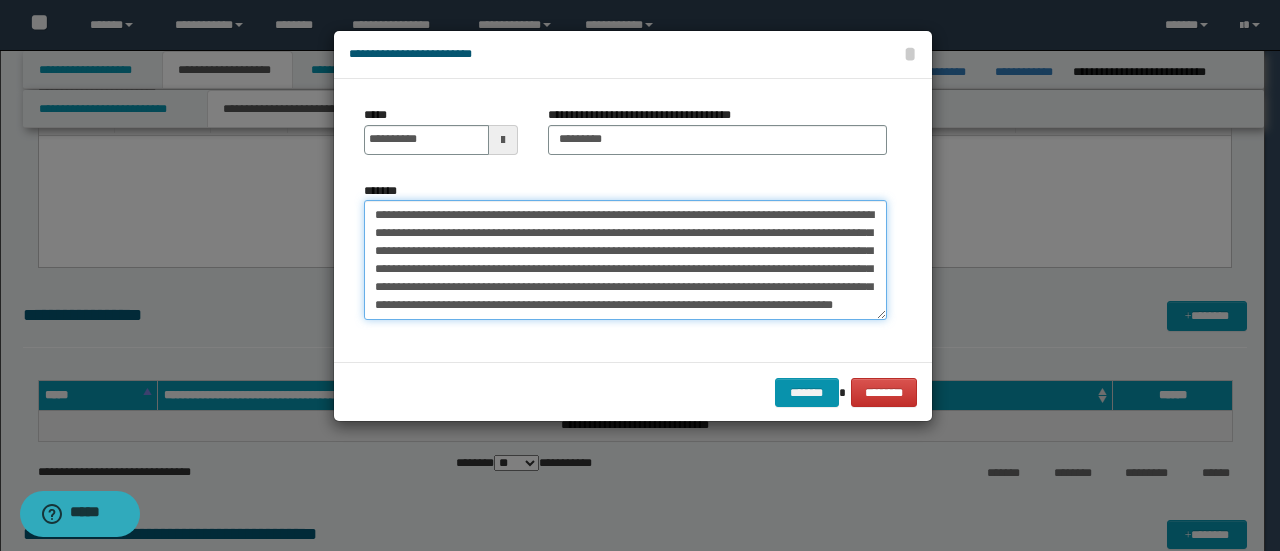 drag, startPoint x: 493, startPoint y: 213, endPoint x: 264, endPoint y: 177, distance: 231.81242 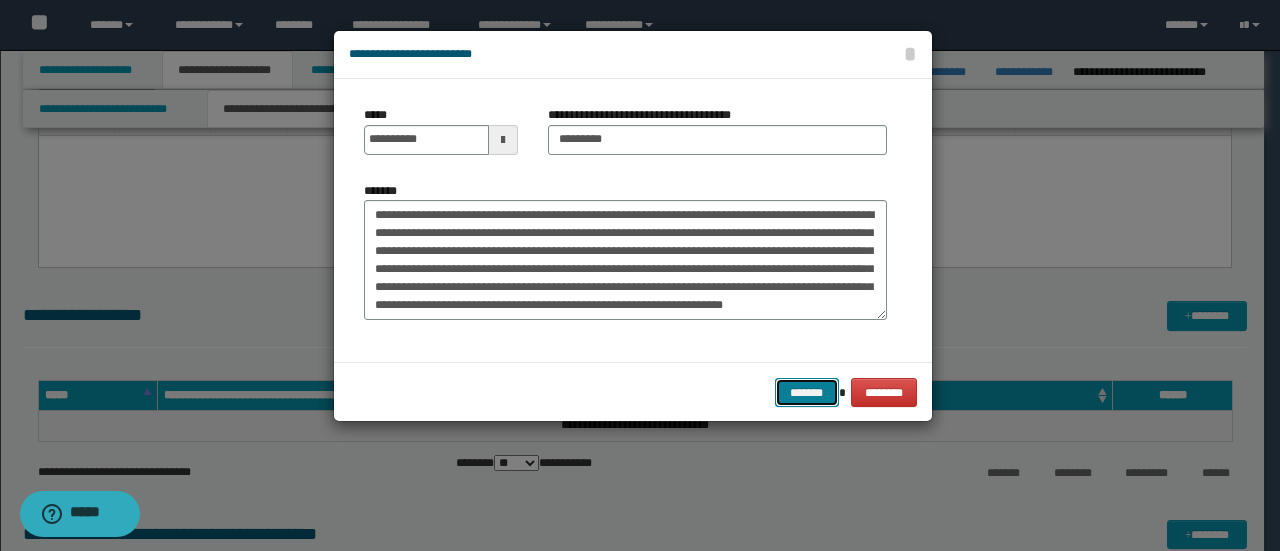 click on "*******" at bounding box center [807, 392] 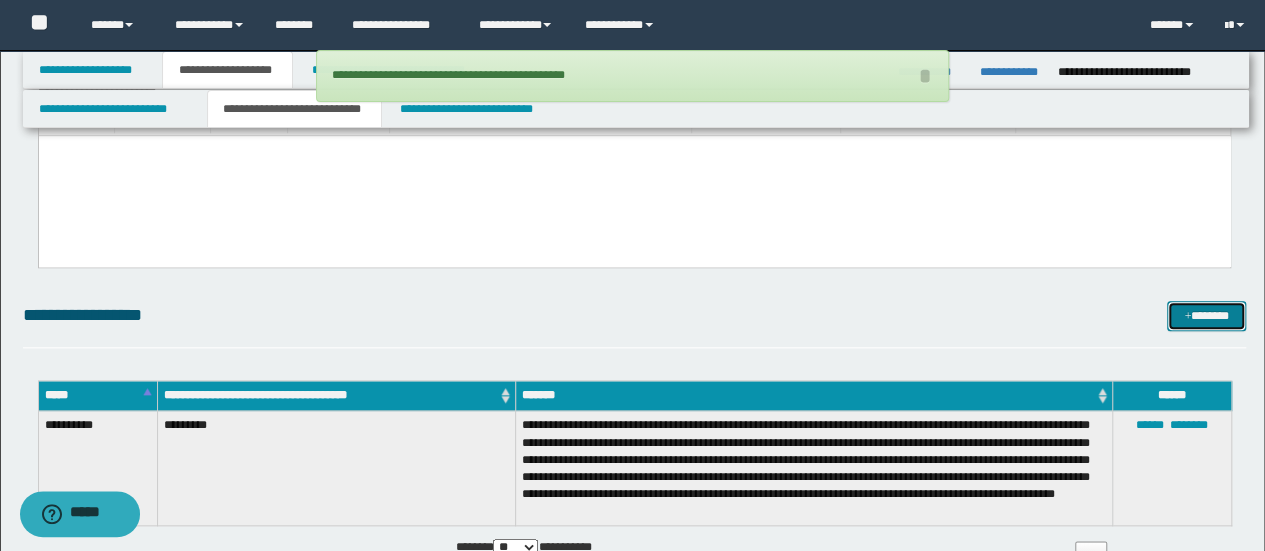 click at bounding box center (1187, 317) 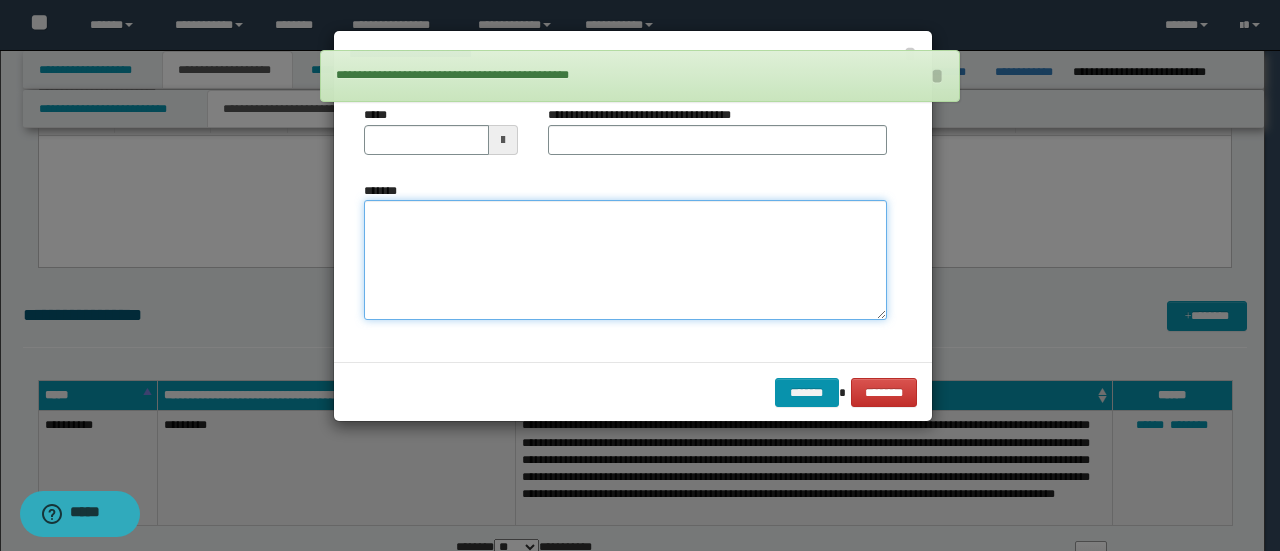 click on "*******" at bounding box center [625, 259] 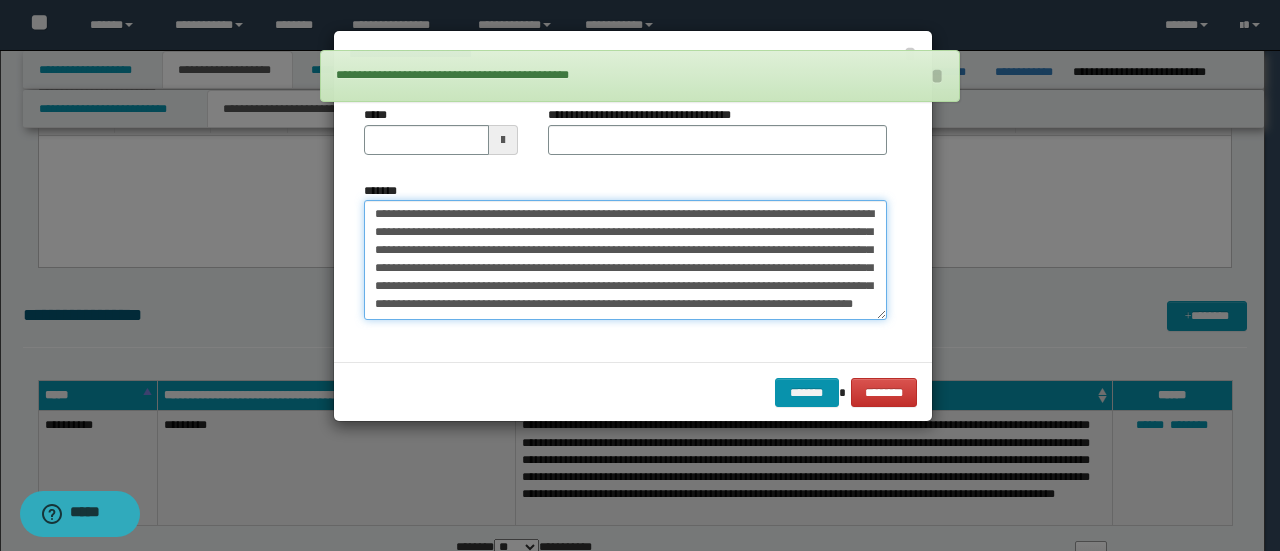 scroll, scrollTop: 0, scrollLeft: 0, axis: both 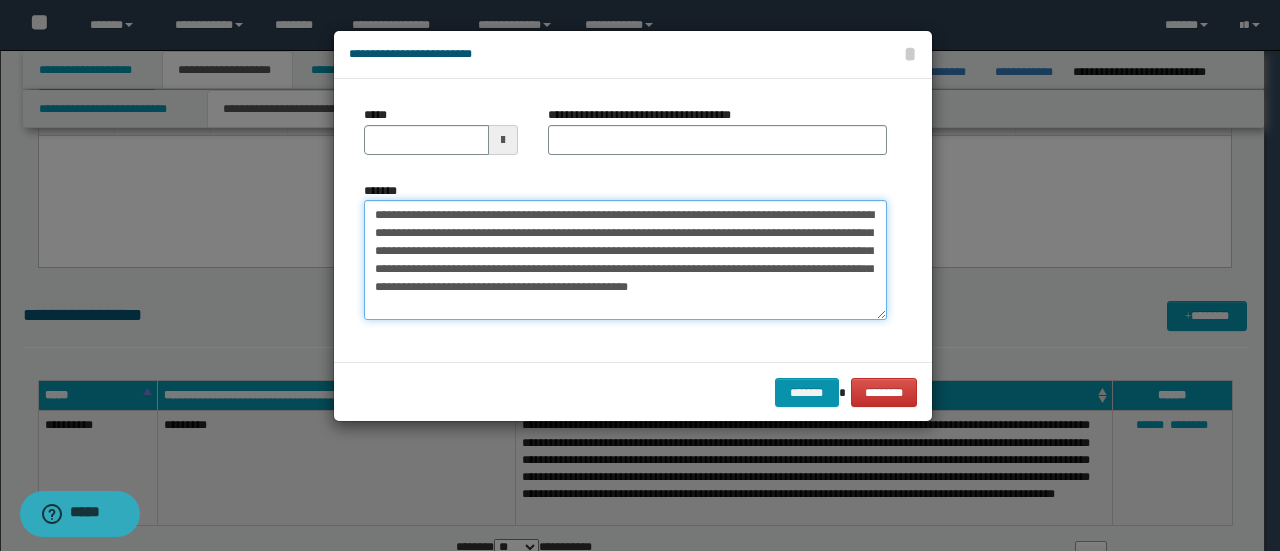 drag, startPoint x: 440, startPoint y: 211, endPoint x: 328, endPoint y: 184, distance: 115.2085 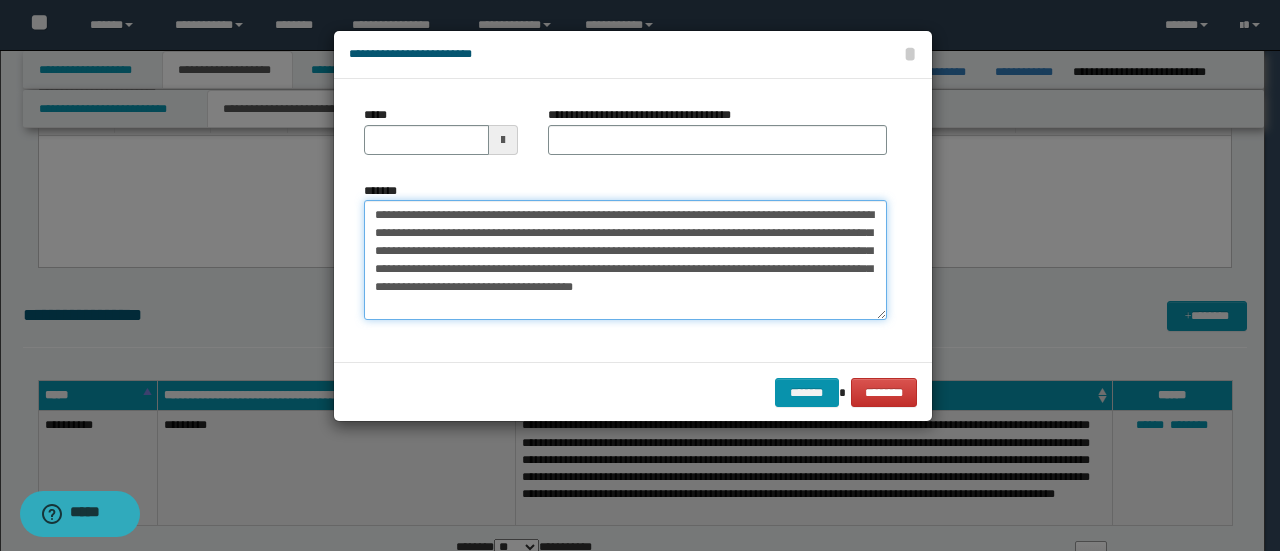type 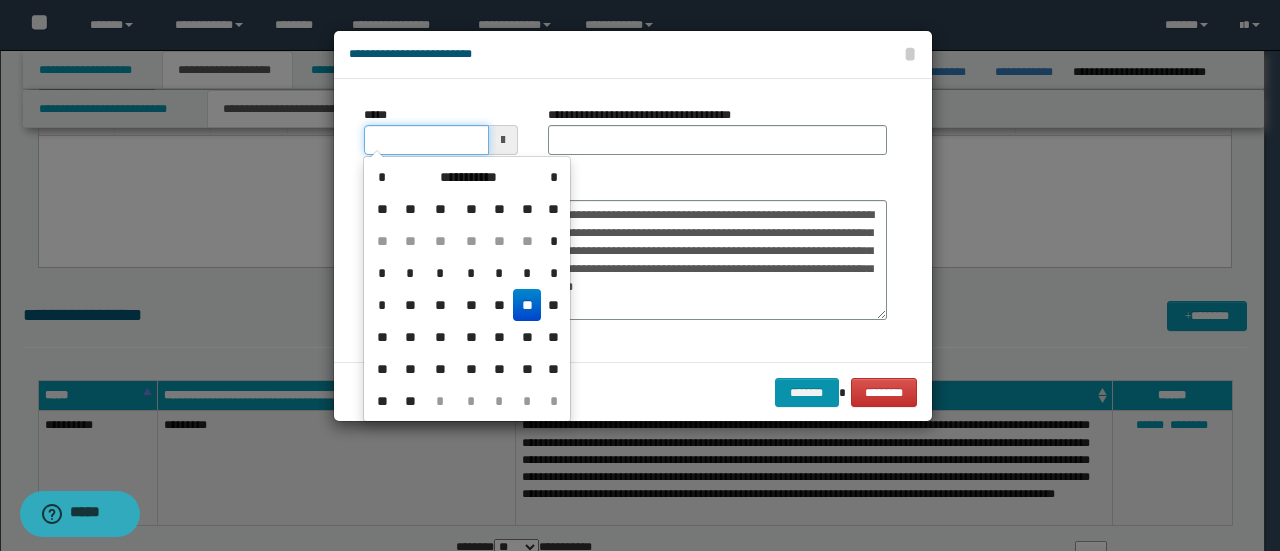 click on "*****" at bounding box center (426, 140) 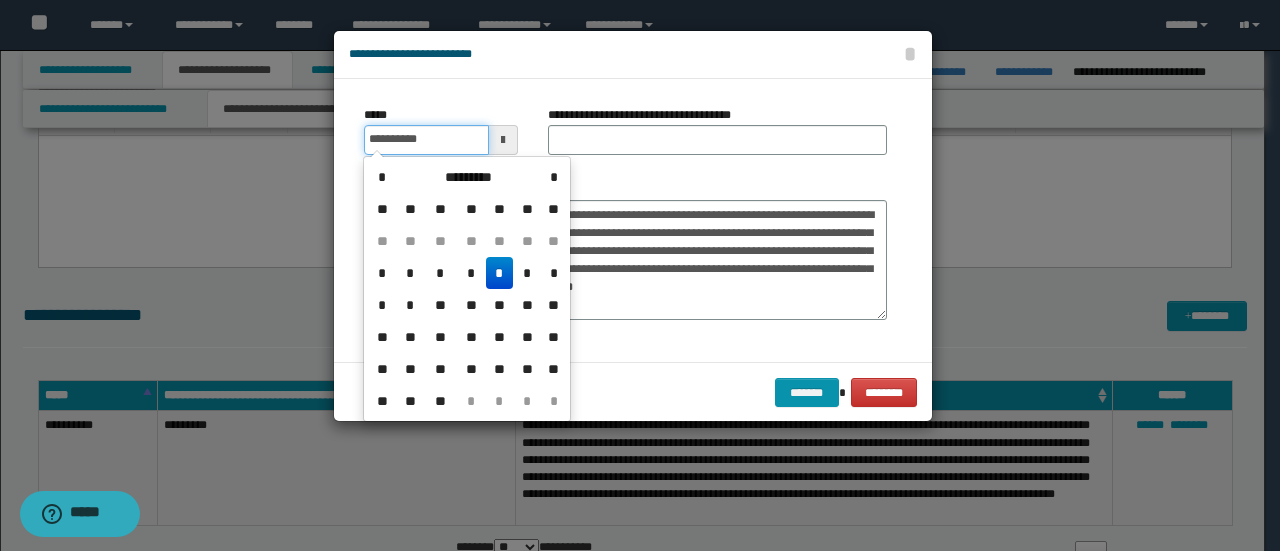 type on "**********" 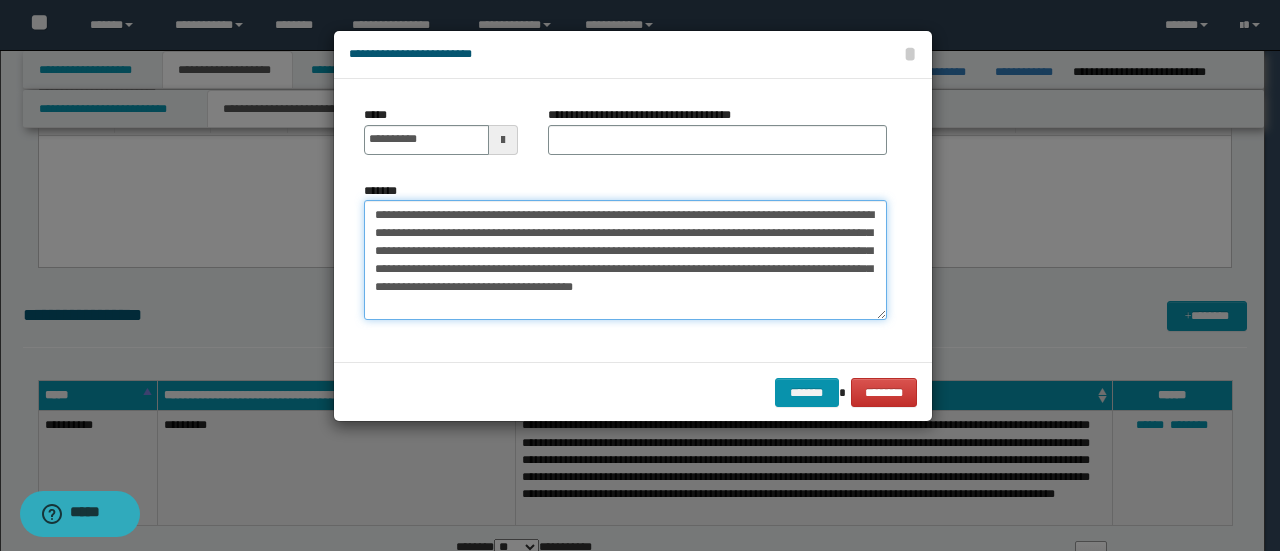 drag, startPoint x: 431, startPoint y: 211, endPoint x: 187, endPoint y: 194, distance: 244.59149 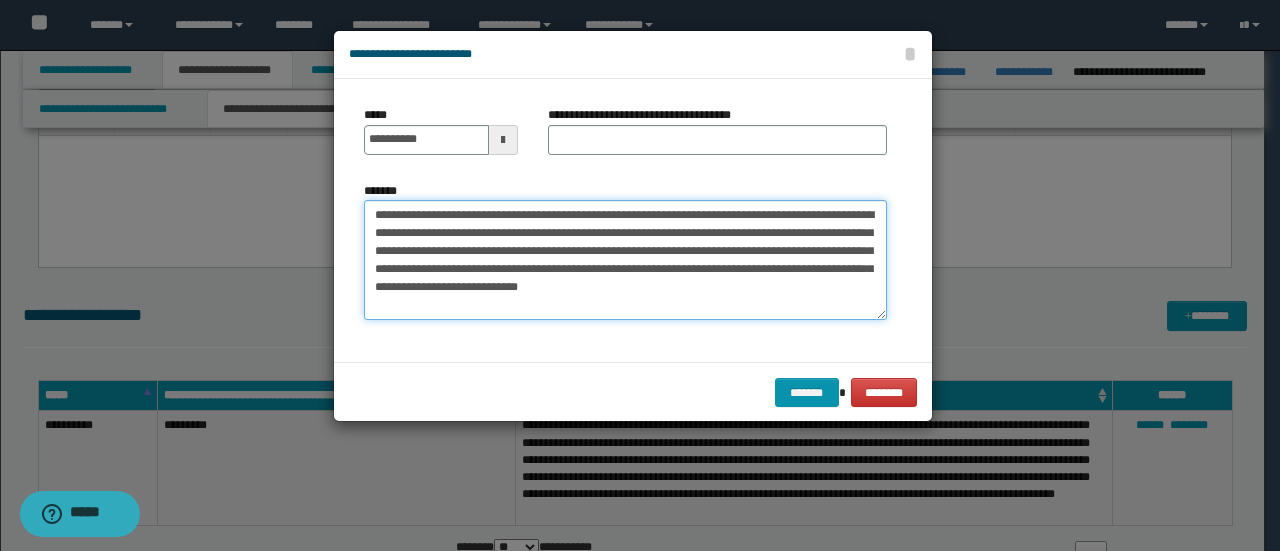 type on "**********" 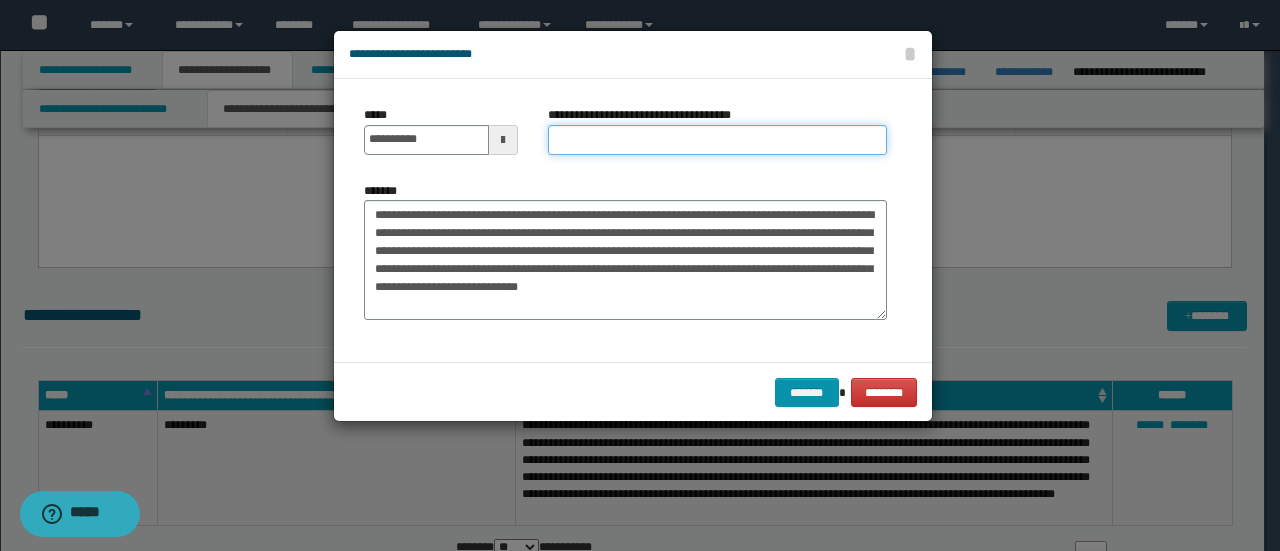 click on "**********" at bounding box center [717, 140] 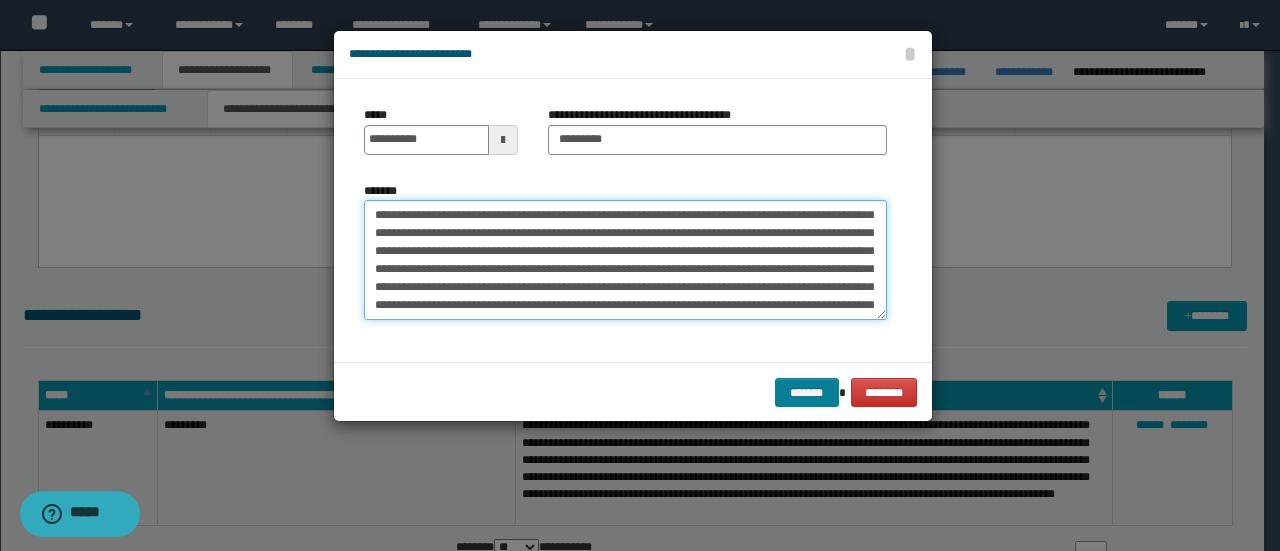 scroll, scrollTop: 576, scrollLeft: 0, axis: vertical 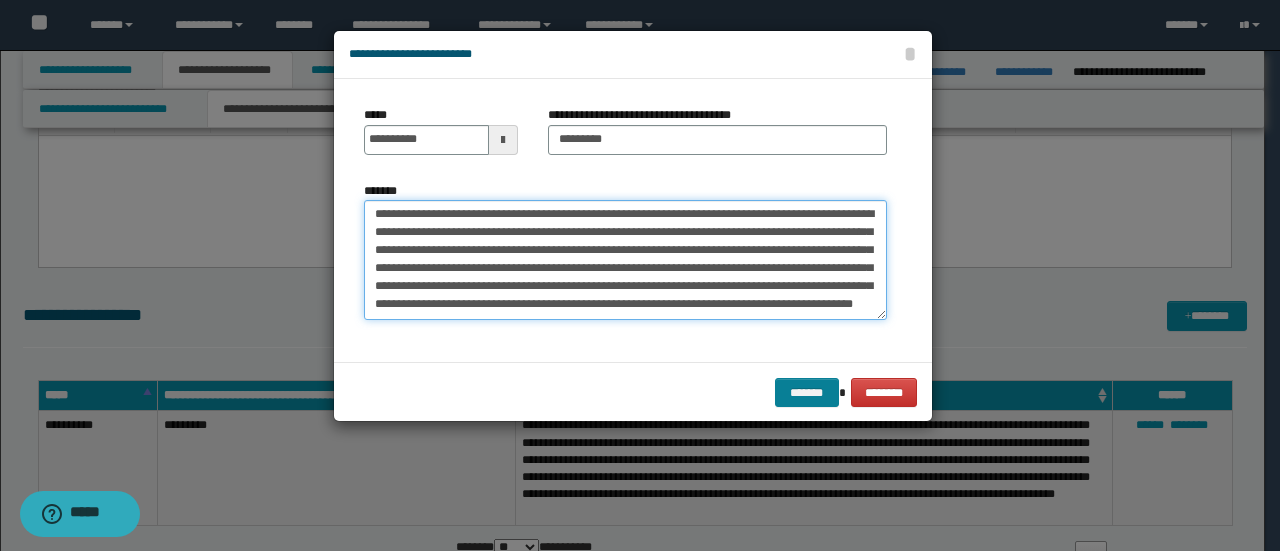 drag, startPoint x: 372, startPoint y: 240, endPoint x: 780, endPoint y: 397, distance: 437.16473 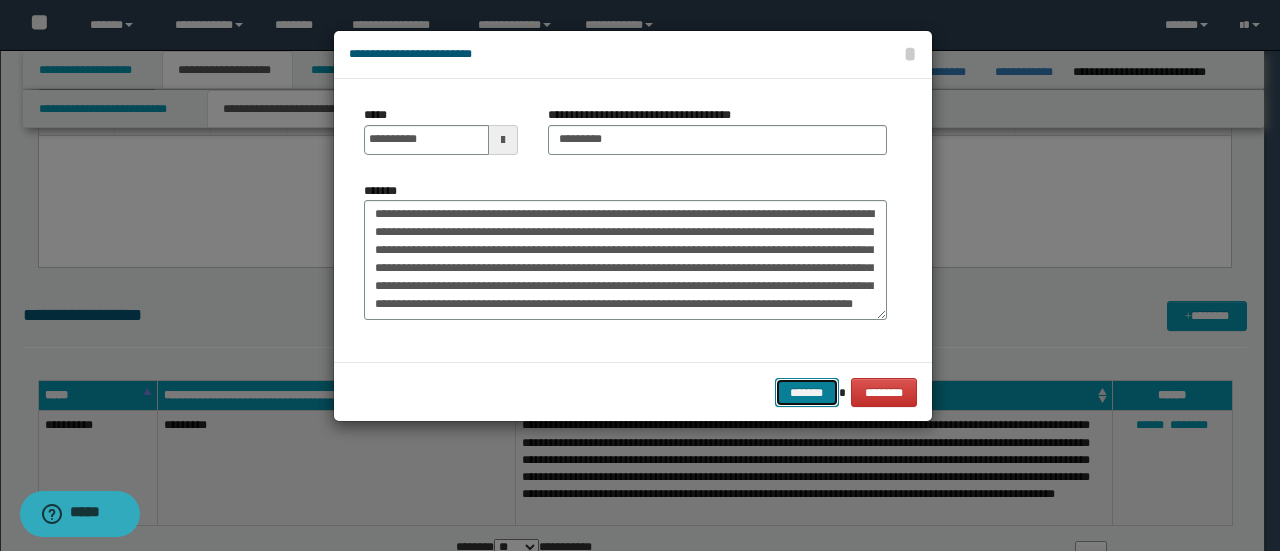 drag, startPoint x: 780, startPoint y: 397, endPoint x: 849, endPoint y: 293, distance: 124.80785 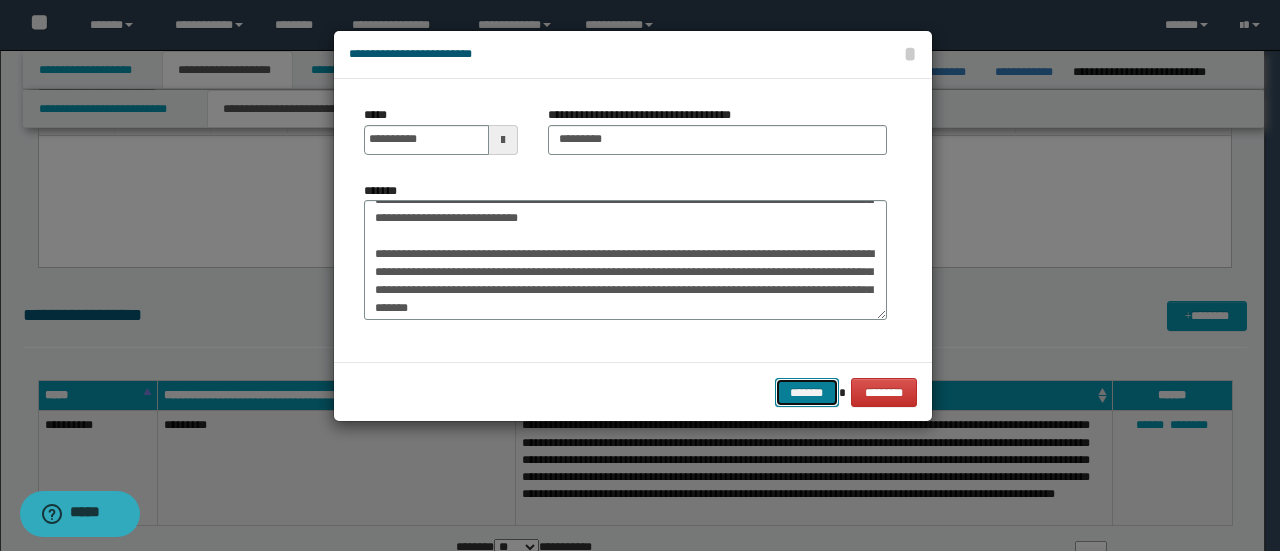 scroll, scrollTop: 100, scrollLeft: 0, axis: vertical 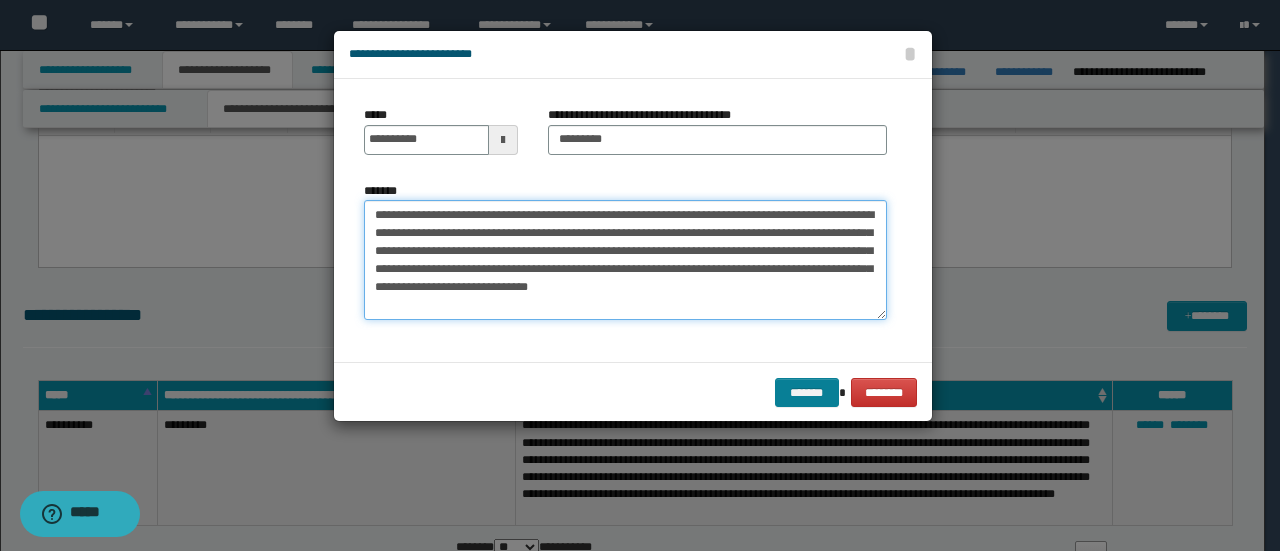 type on "**********" 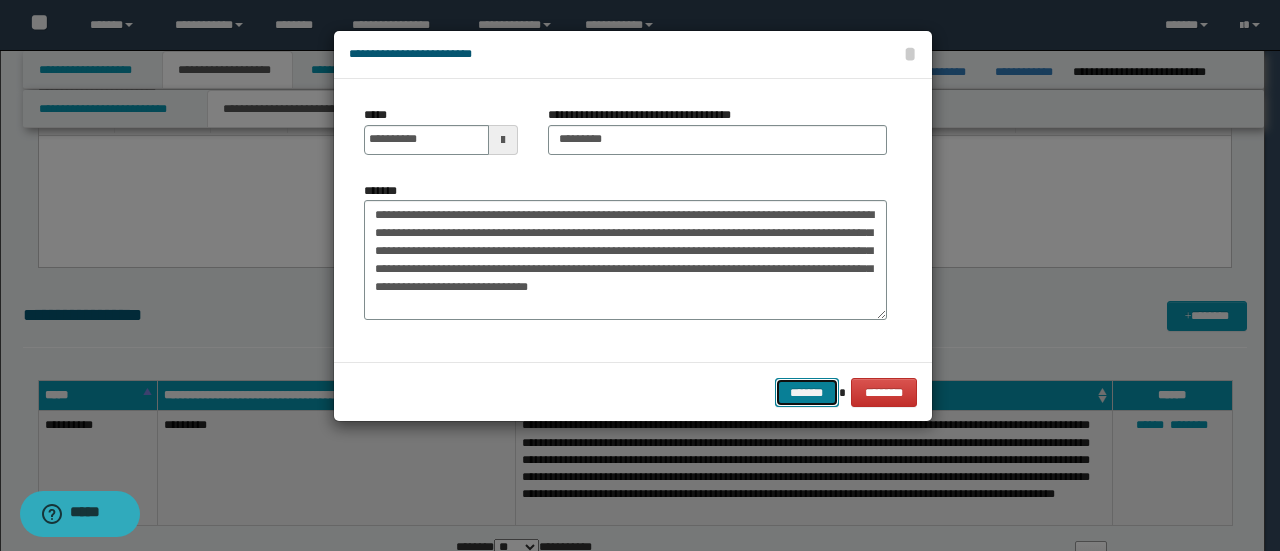 click on "*******" at bounding box center [807, 392] 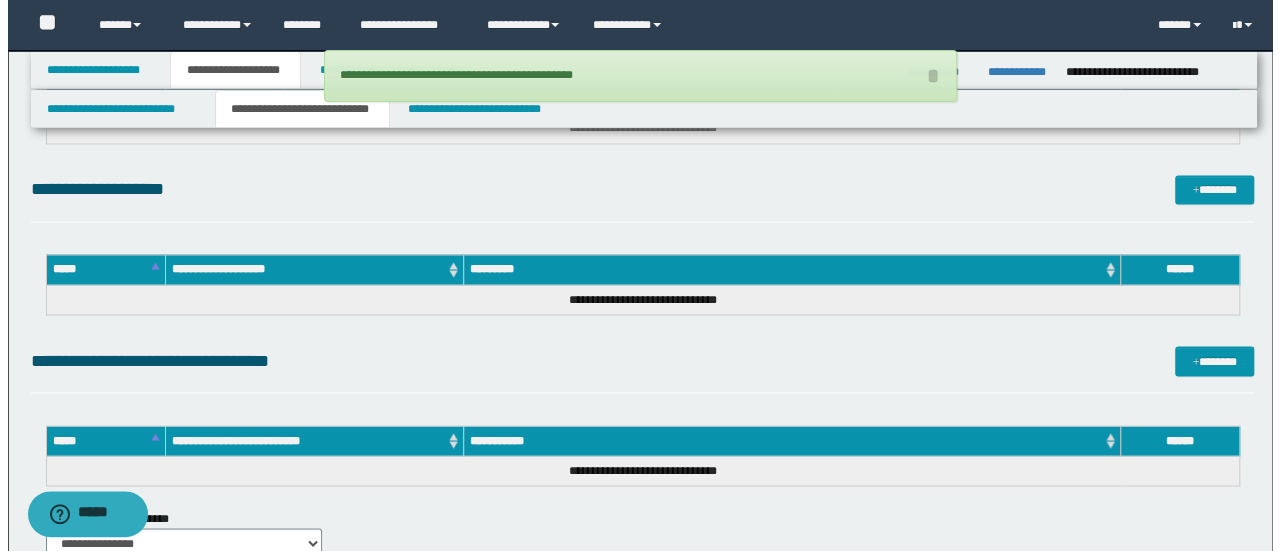 scroll, scrollTop: 1500, scrollLeft: 0, axis: vertical 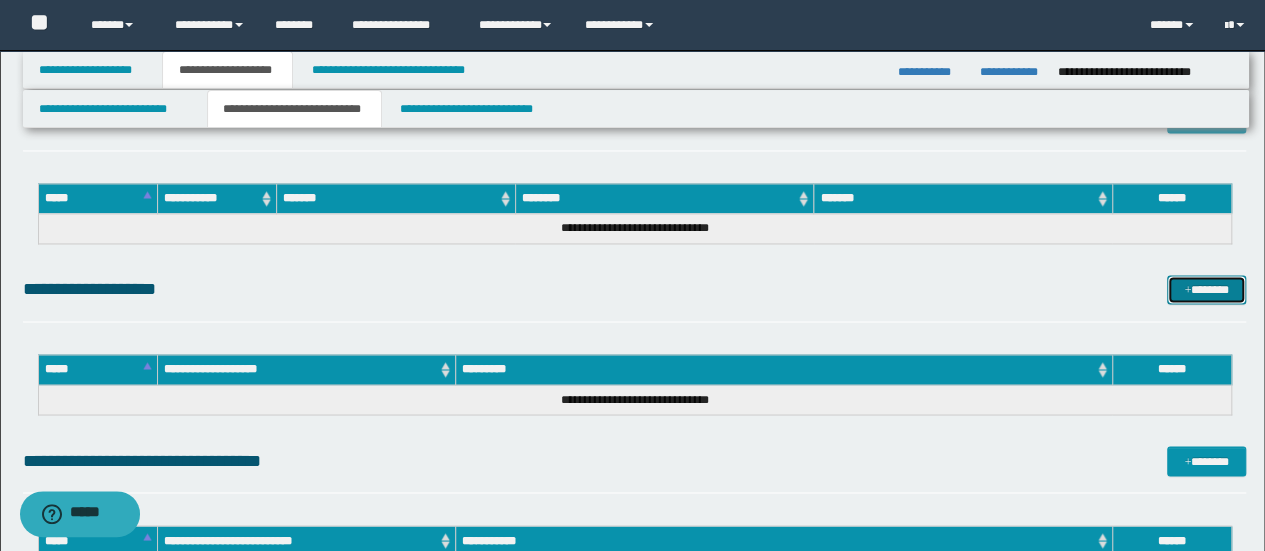 click on "*******" at bounding box center [1206, 289] 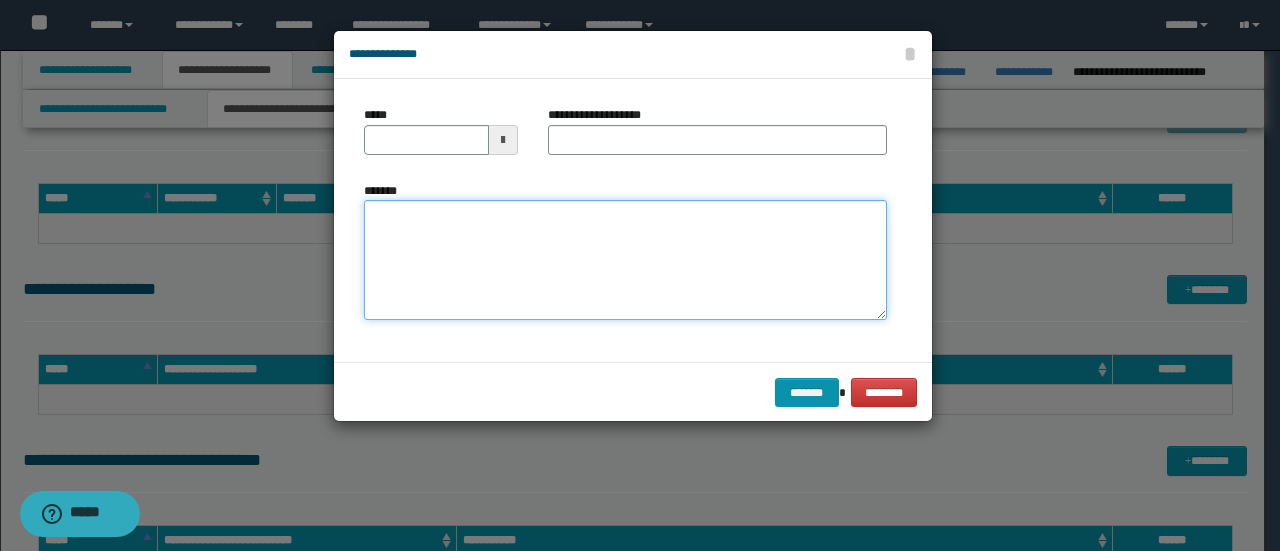 click on "*******" at bounding box center (625, 260) 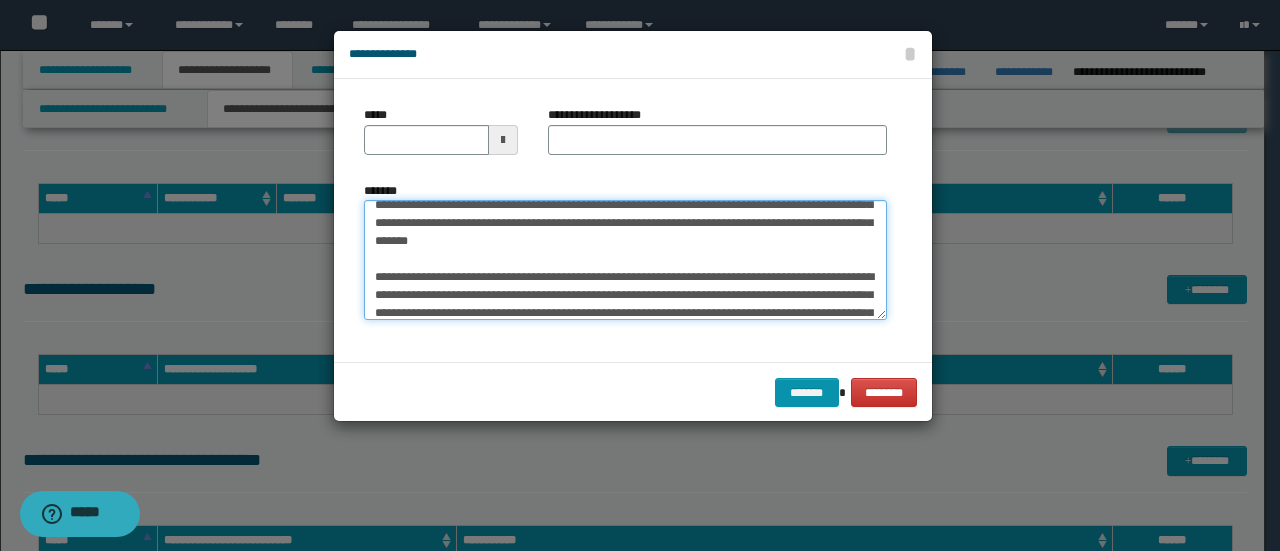 scroll, scrollTop: 0, scrollLeft: 0, axis: both 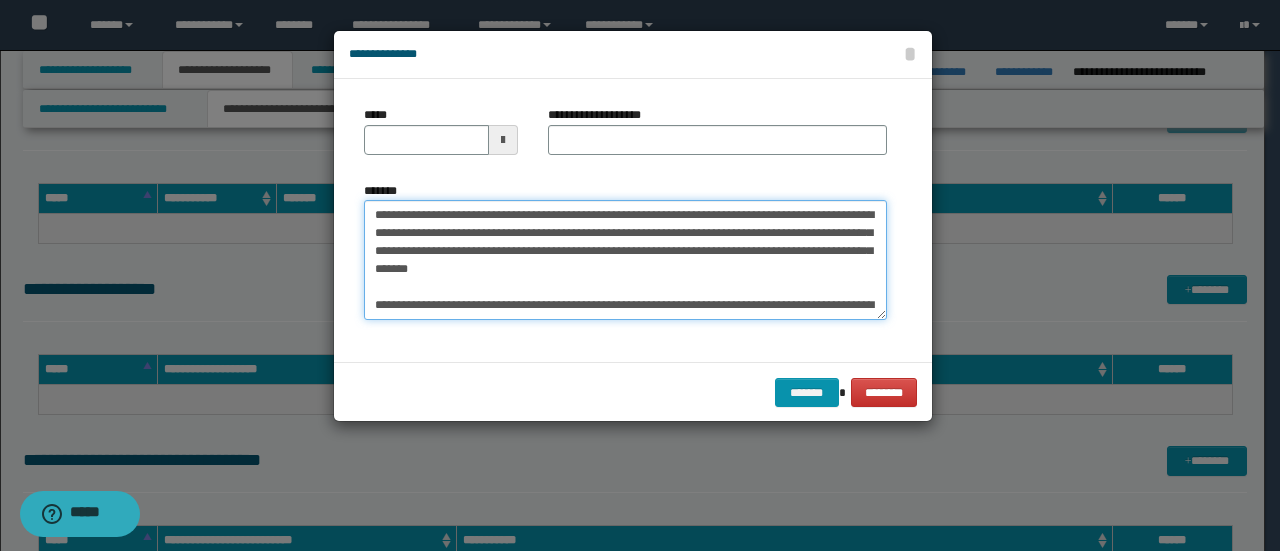 drag, startPoint x: 438, startPoint y: 209, endPoint x: 303, endPoint y: 189, distance: 136.47343 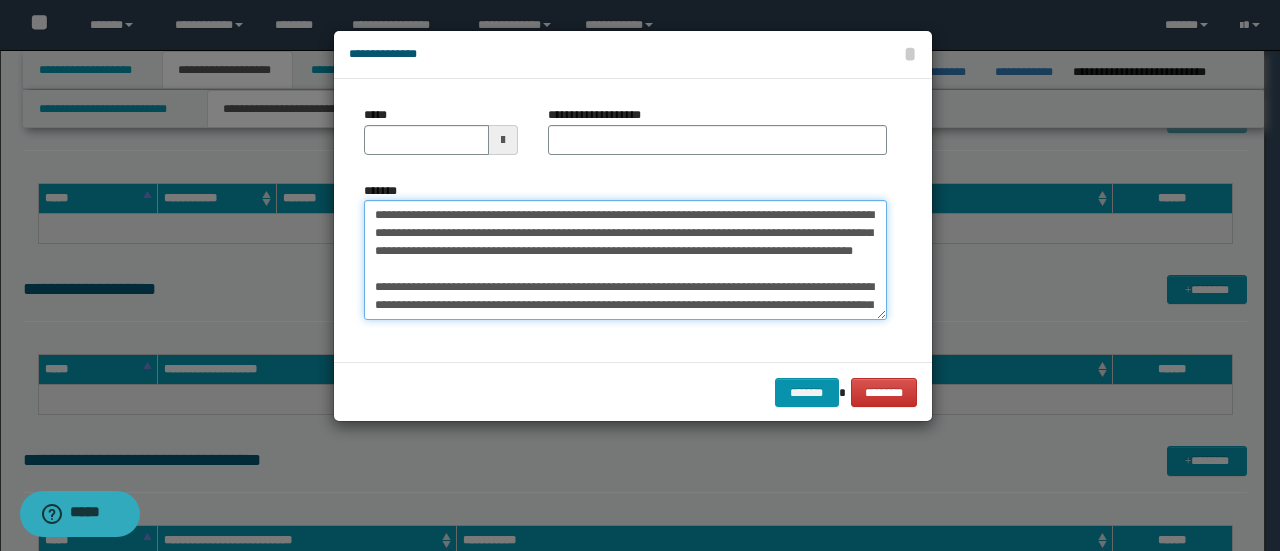 type 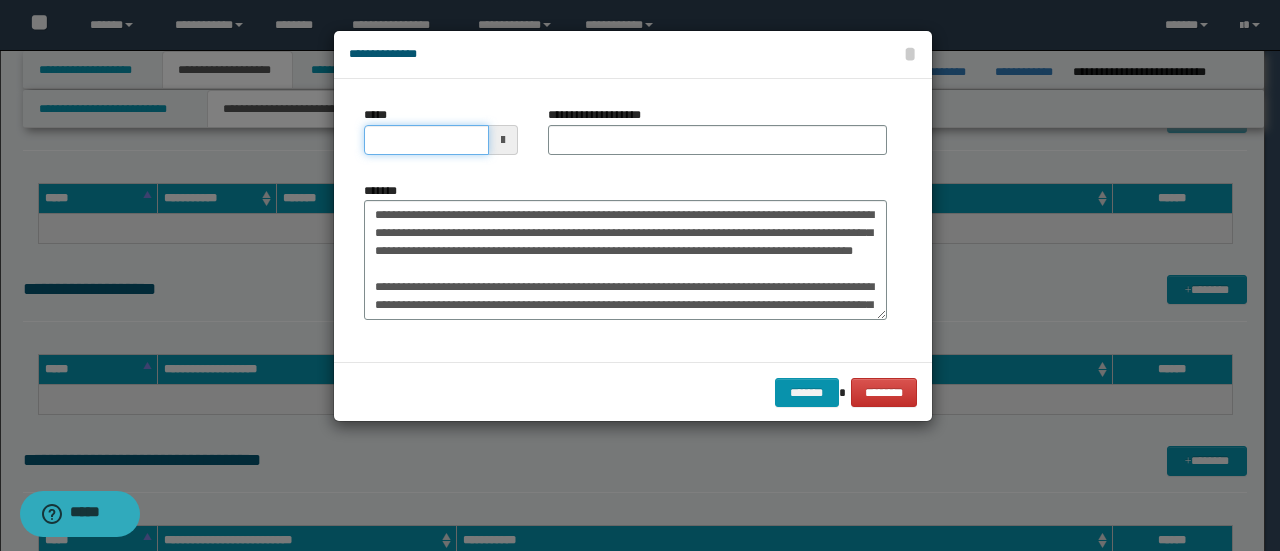 click on "*****" at bounding box center (426, 140) 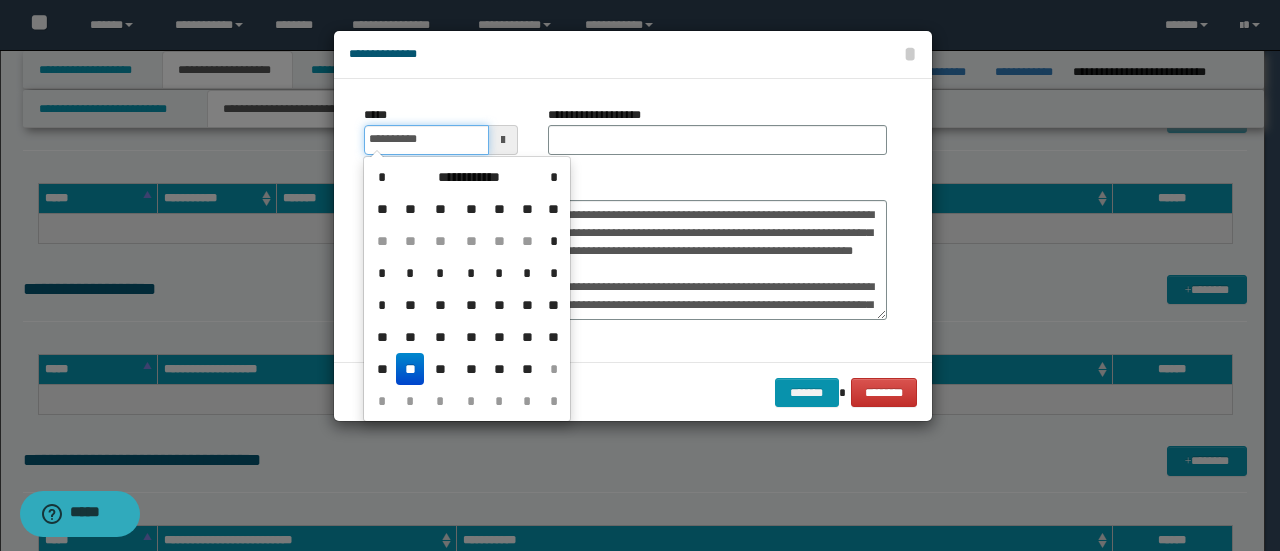 type on "**********" 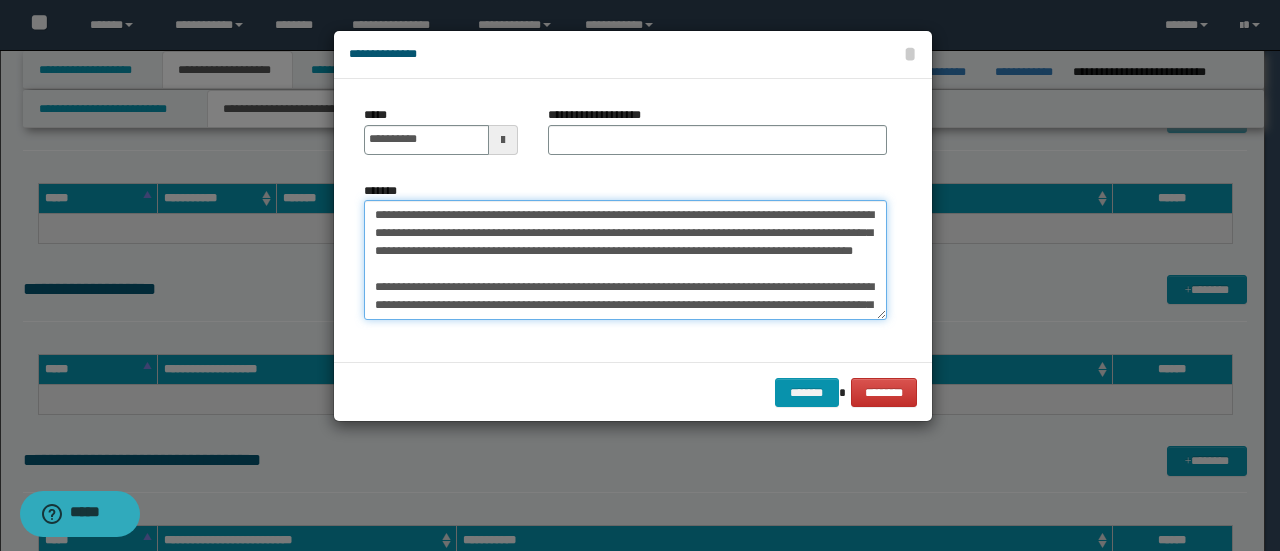 drag, startPoint x: 554, startPoint y: 212, endPoint x: 367, endPoint y: 195, distance: 187.77113 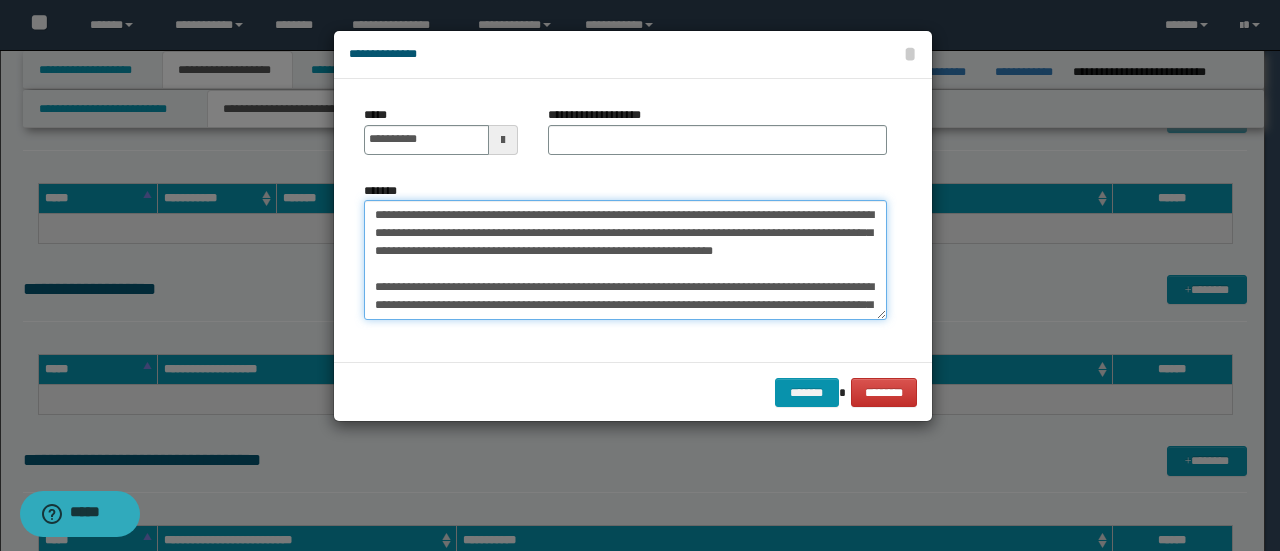 type on "**********" 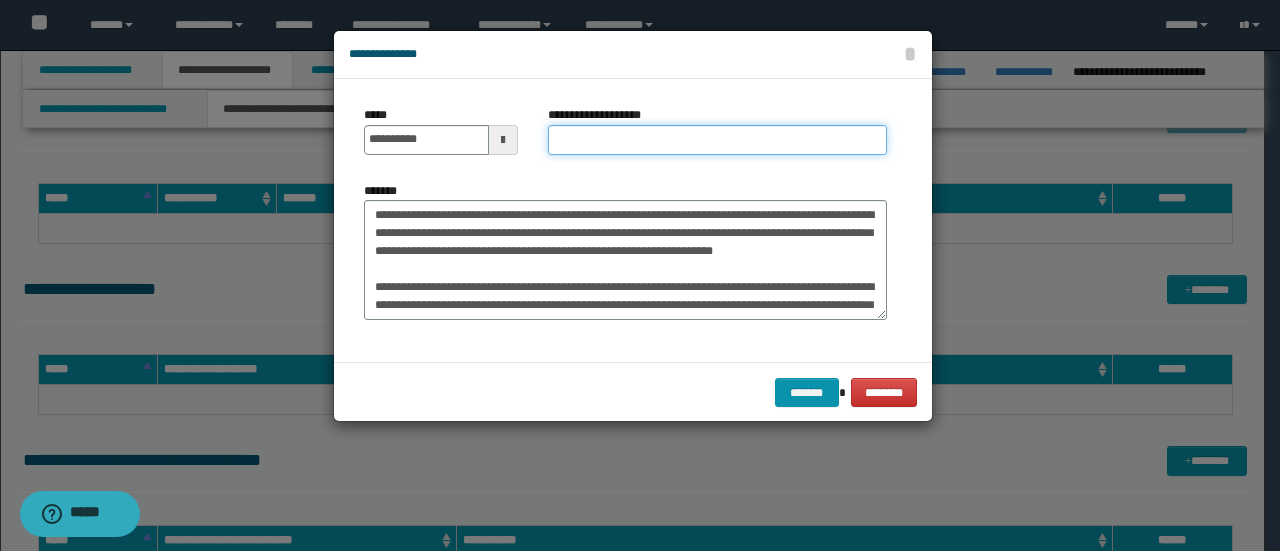 click on "**********" at bounding box center (717, 140) 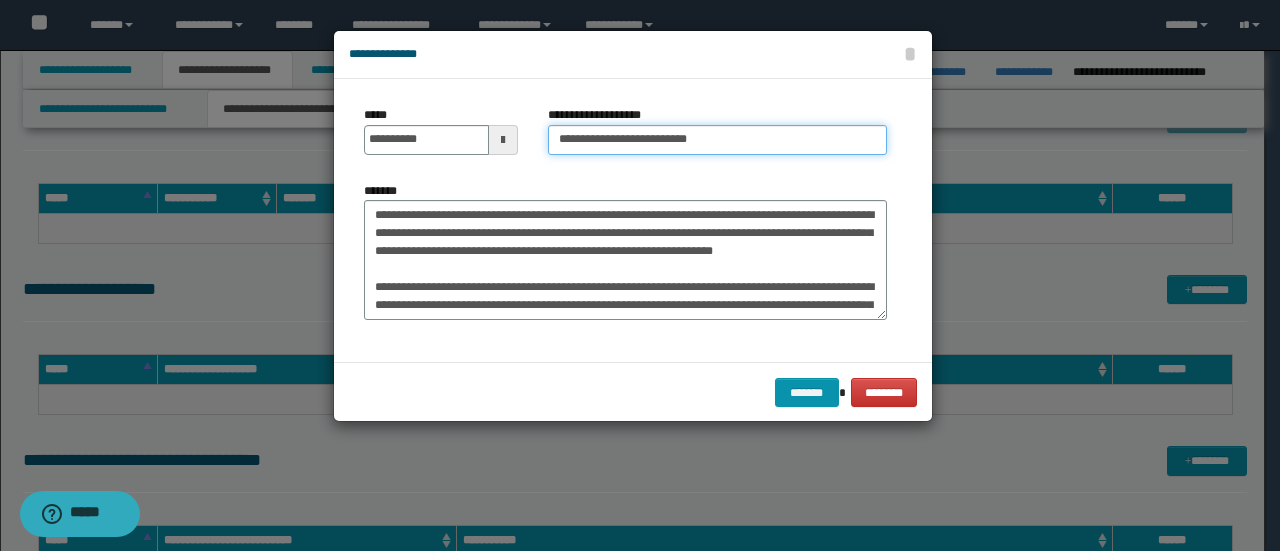 type on "**********" 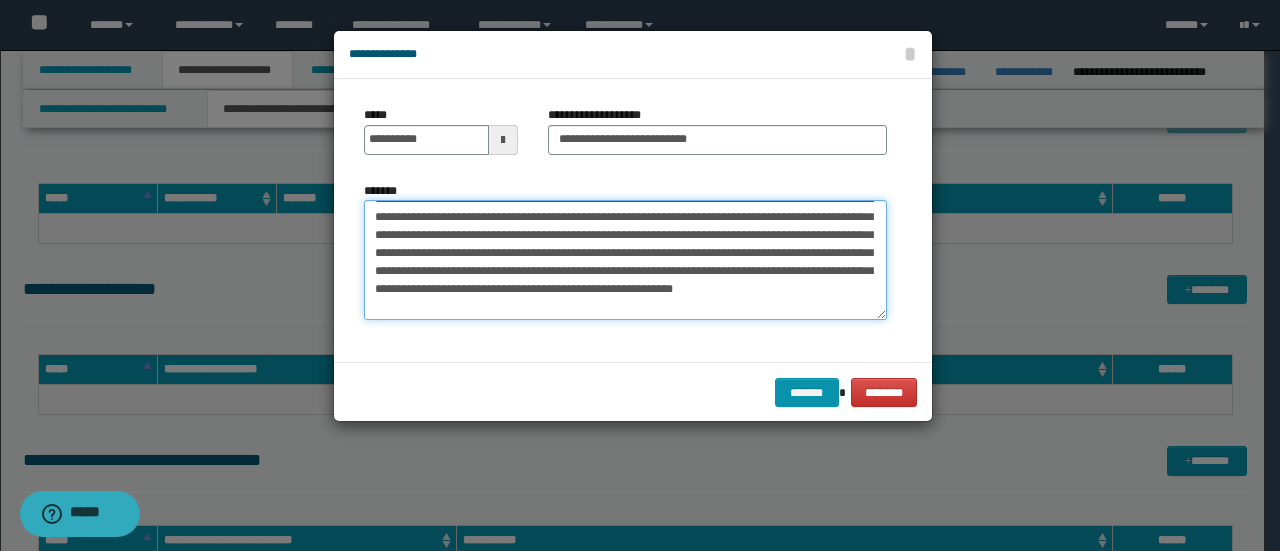 scroll, scrollTop: 450, scrollLeft: 0, axis: vertical 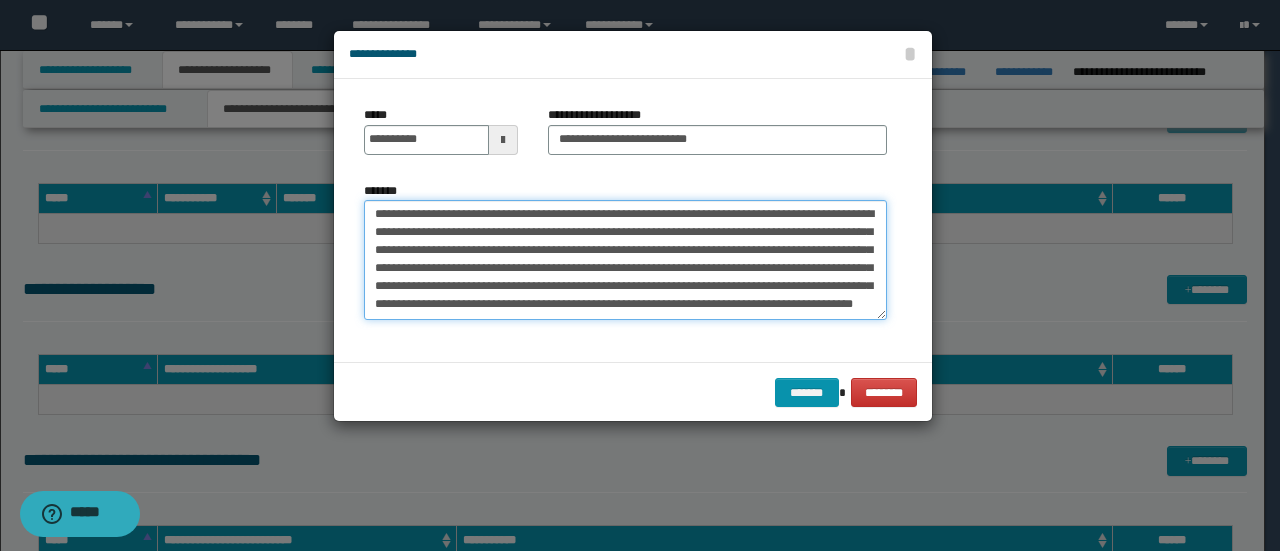 drag, startPoint x: 370, startPoint y: 292, endPoint x: 832, endPoint y: 349, distance: 465.50296 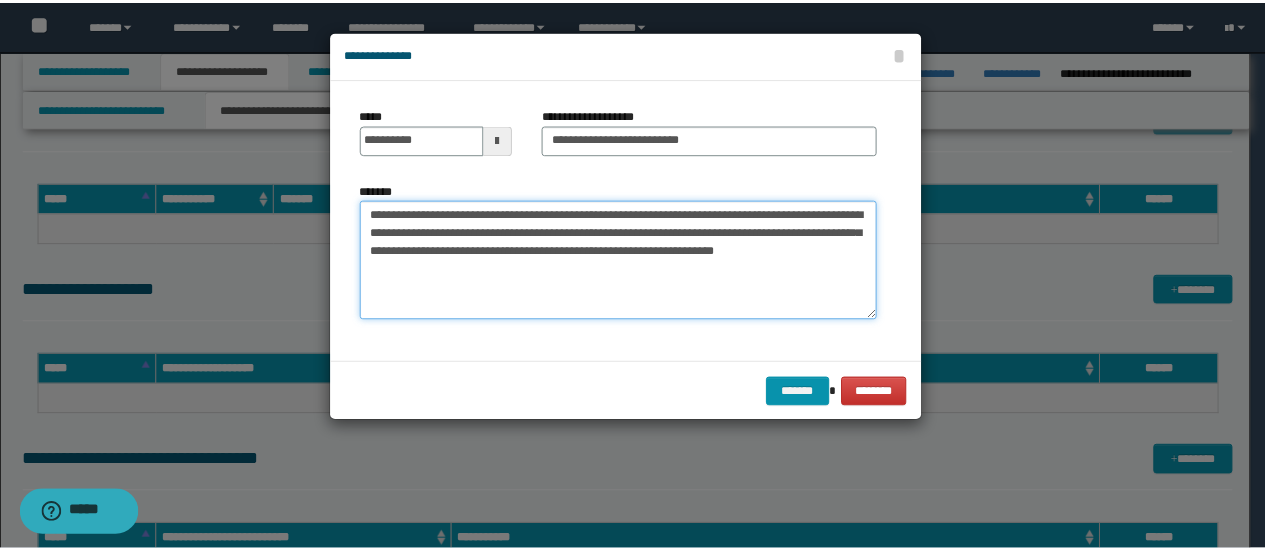 scroll, scrollTop: 0, scrollLeft: 0, axis: both 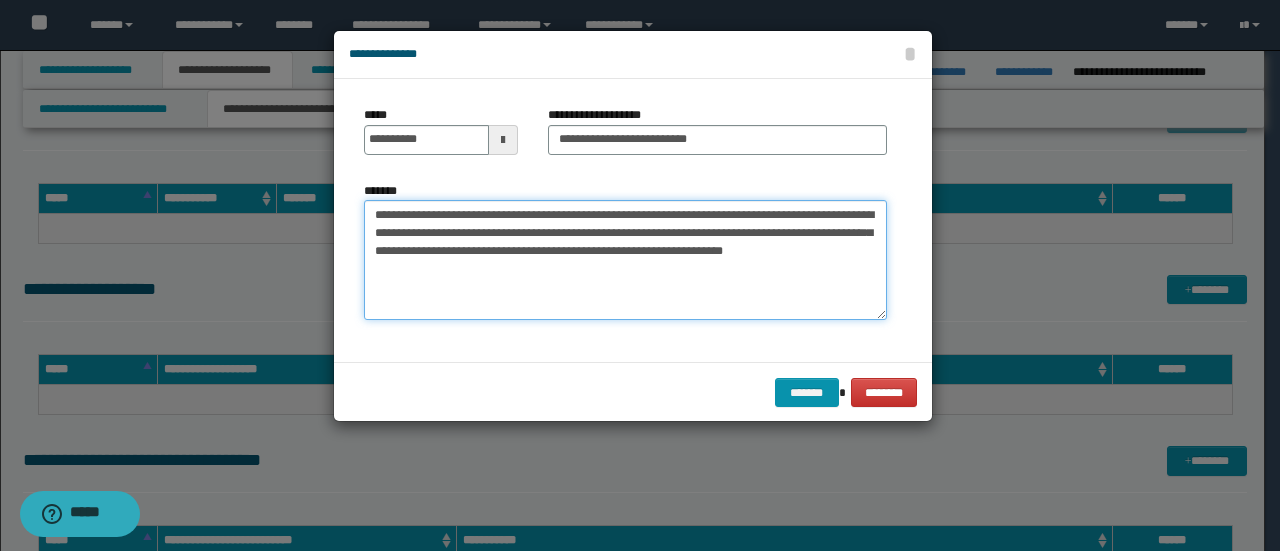type on "**********" 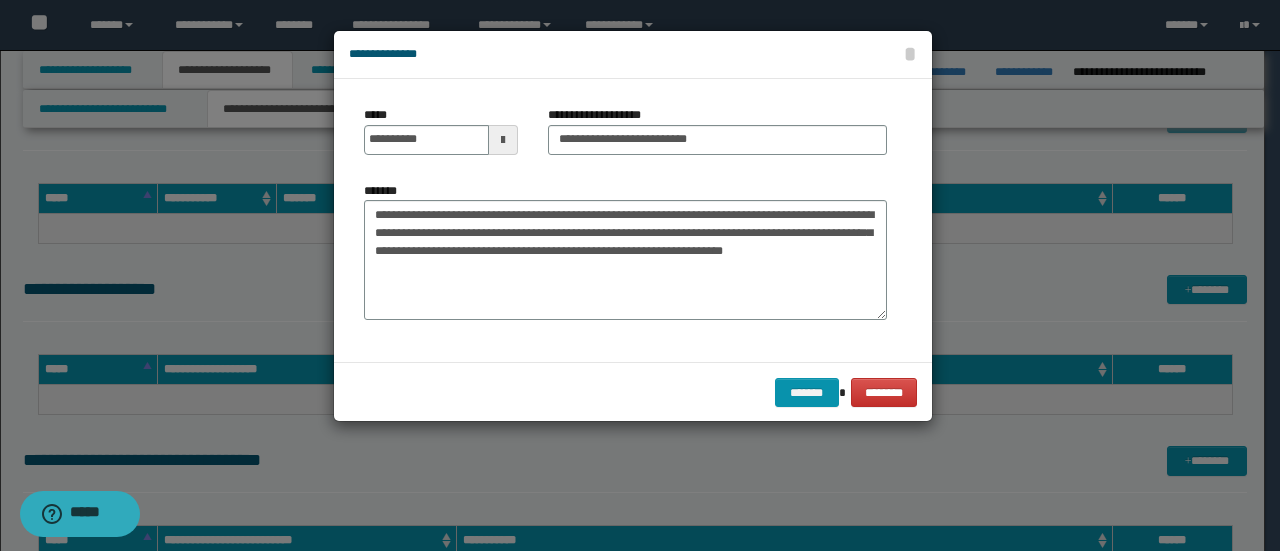 click on "*******
********" at bounding box center [633, 392] 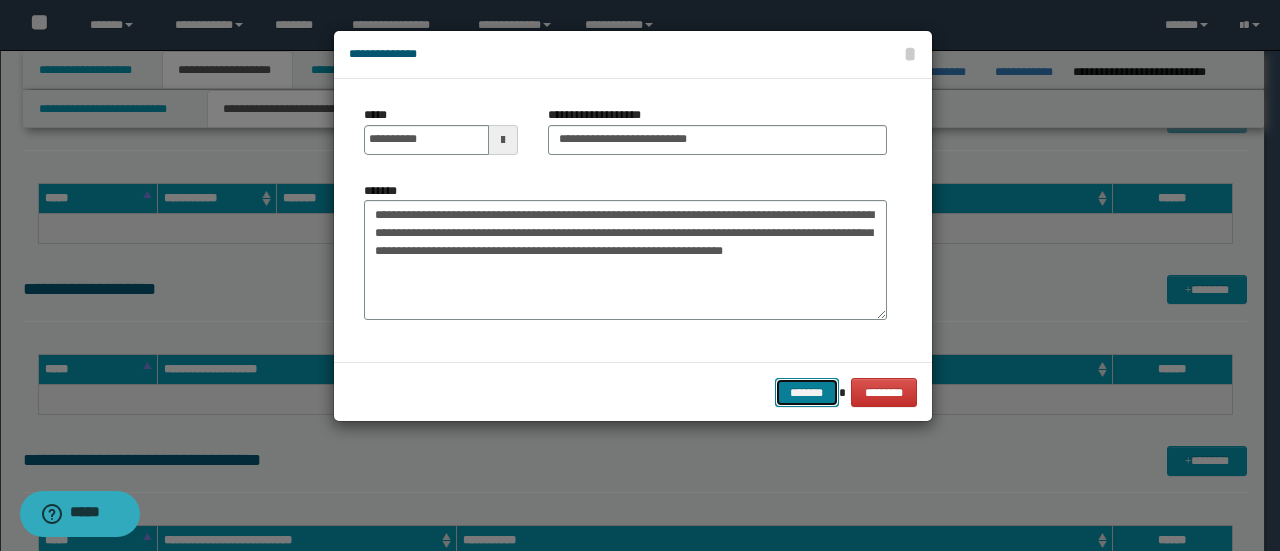 click on "*******" at bounding box center [807, 392] 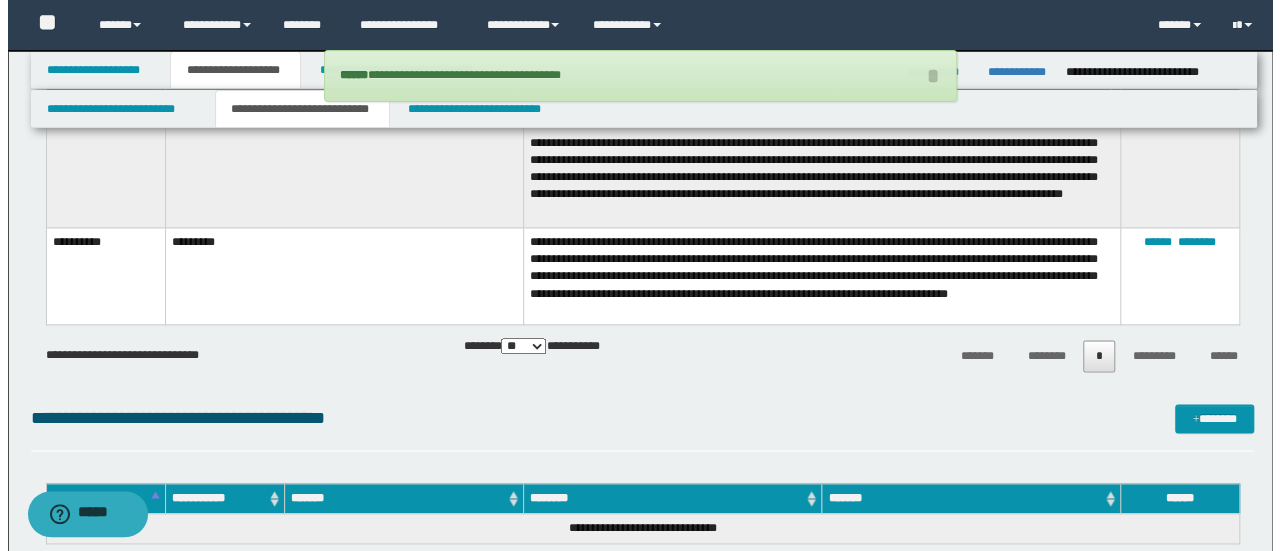 scroll, scrollTop: 1000, scrollLeft: 0, axis: vertical 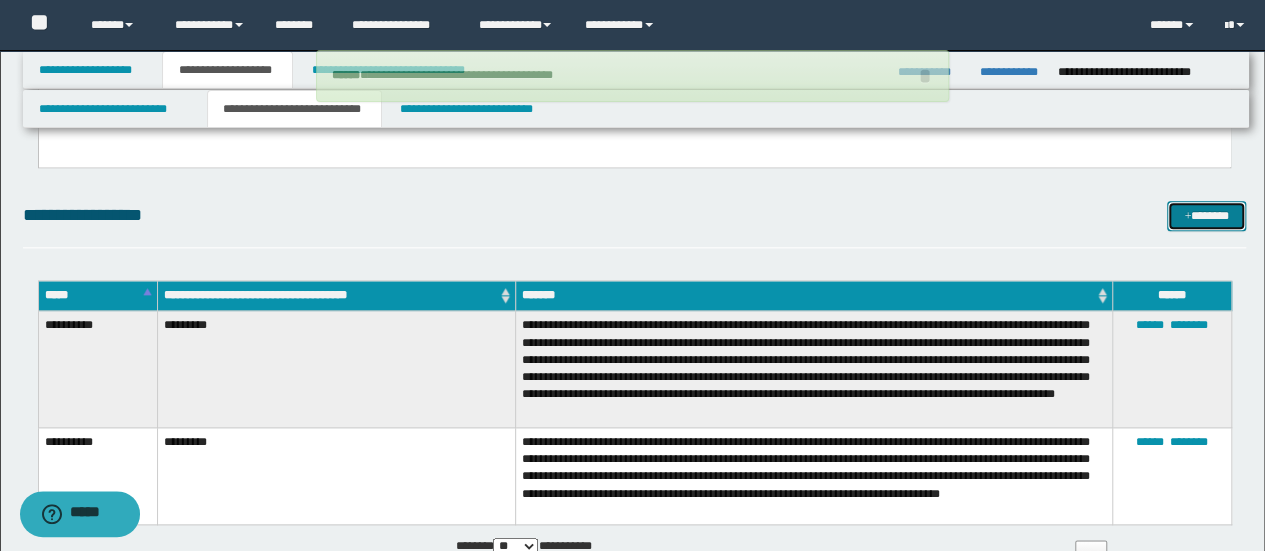 click on "*******" at bounding box center (1206, 215) 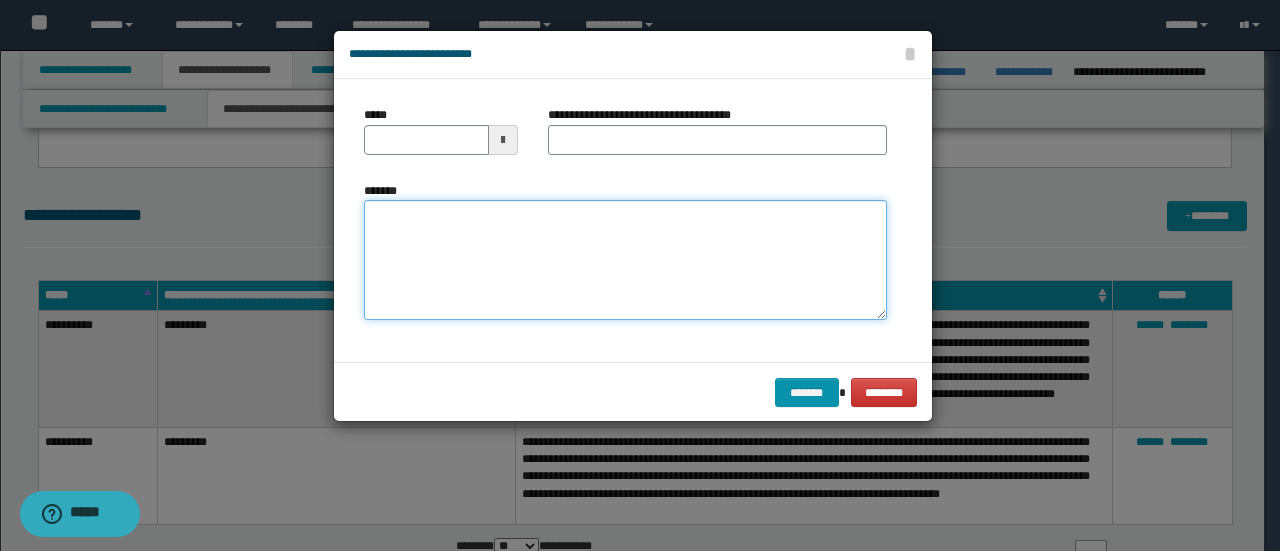 click on "*******" at bounding box center [625, 259] 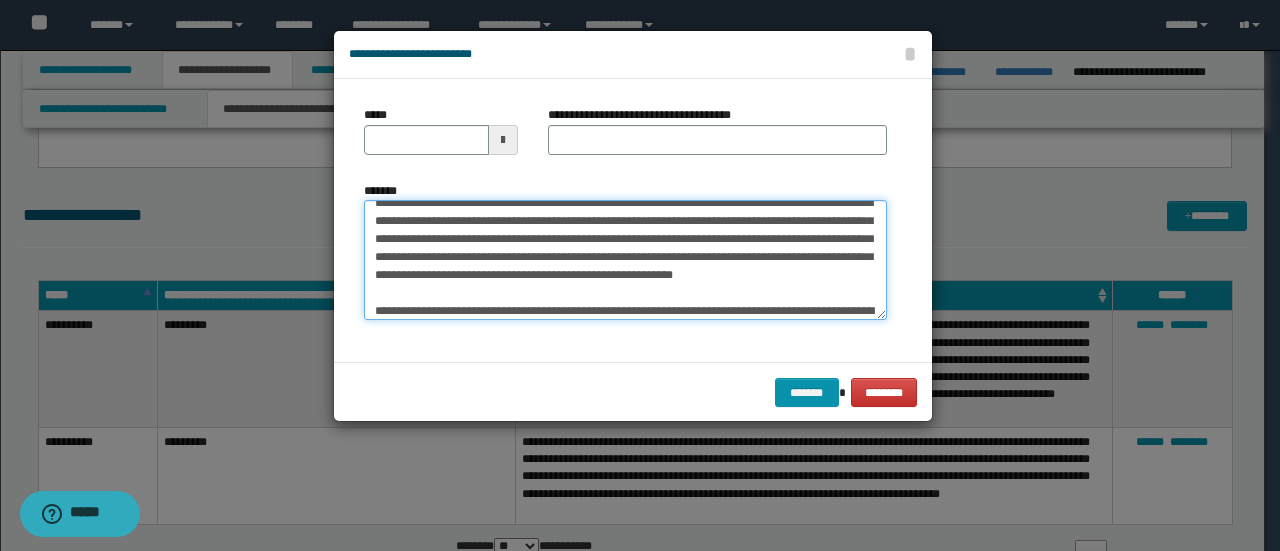 scroll, scrollTop: 0, scrollLeft: 0, axis: both 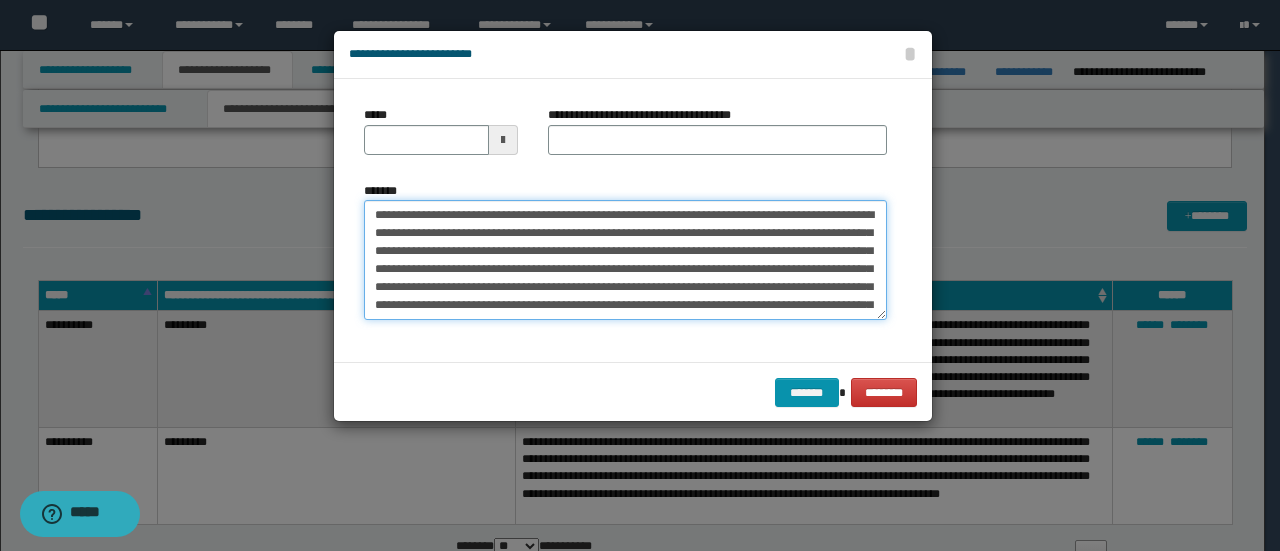 drag, startPoint x: 437, startPoint y: 219, endPoint x: 265, endPoint y: 199, distance: 173.15889 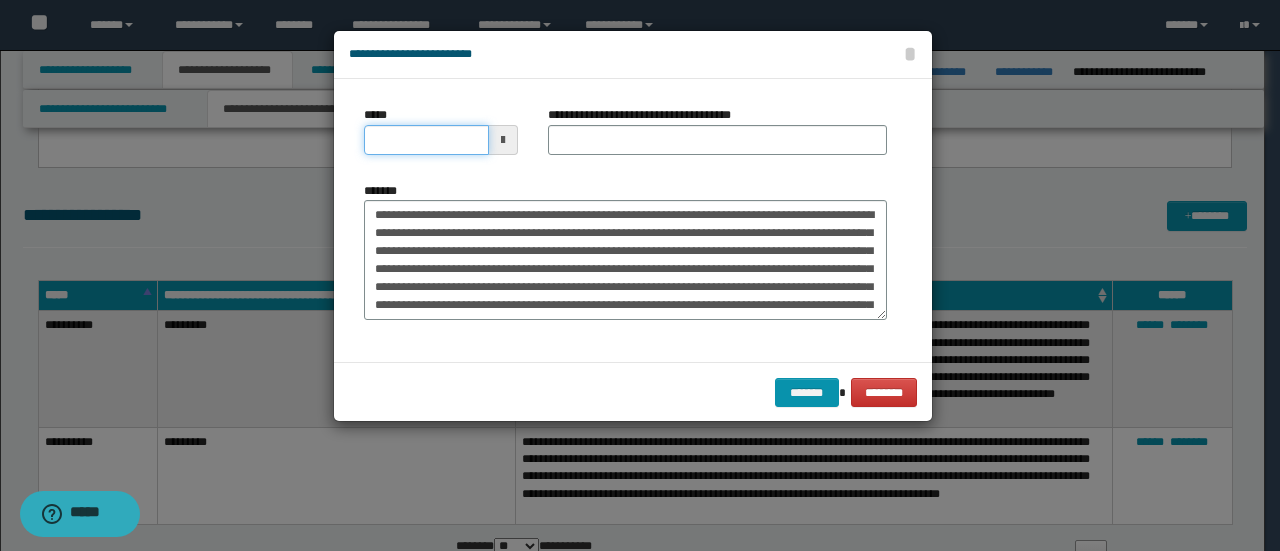 click on "*****" at bounding box center (426, 140) 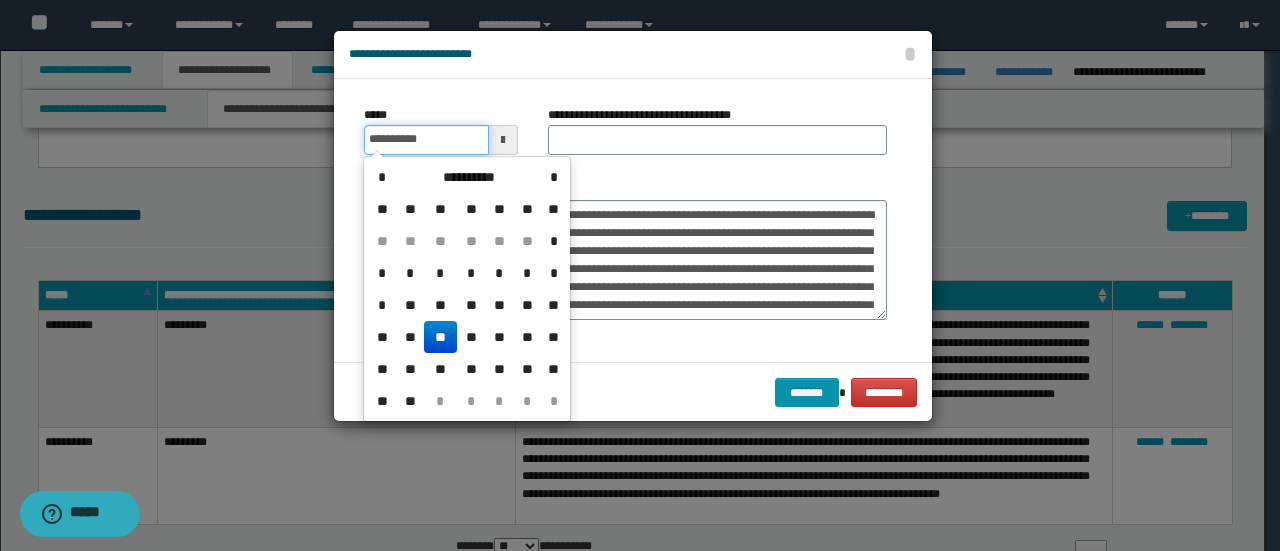 type on "**********" 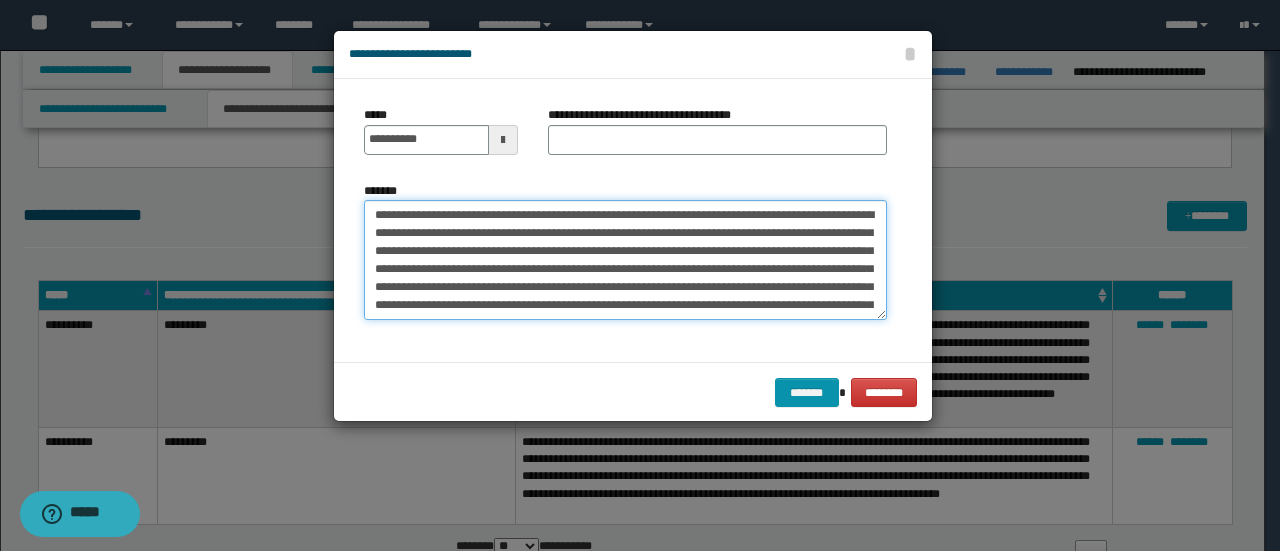 drag, startPoint x: 416, startPoint y: 215, endPoint x: 235, endPoint y: 176, distance: 185.15399 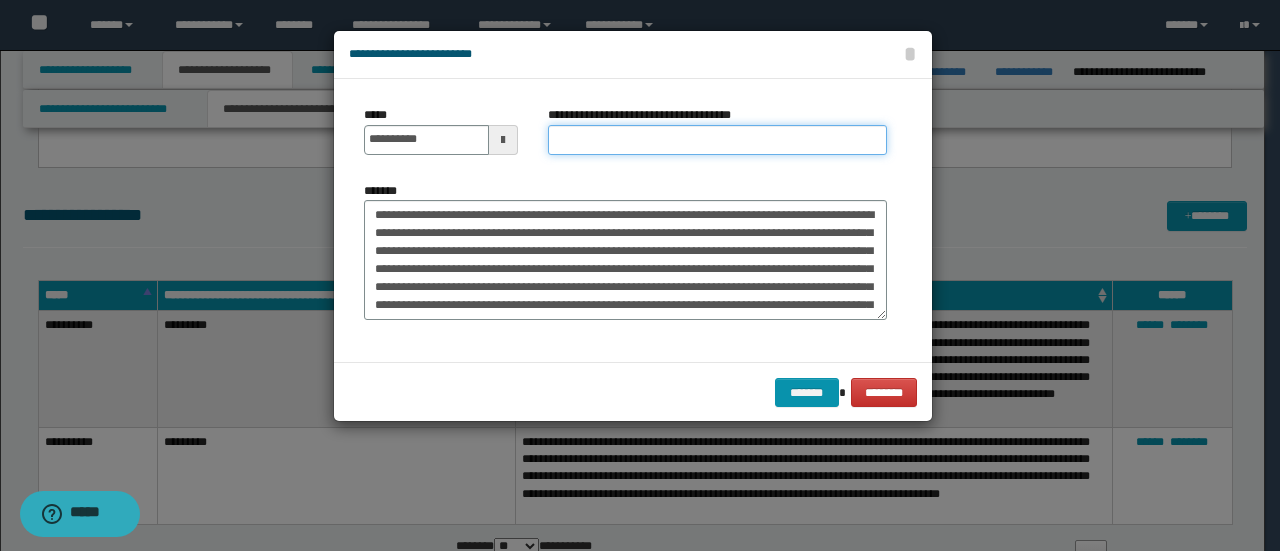 click on "**********" at bounding box center (717, 140) 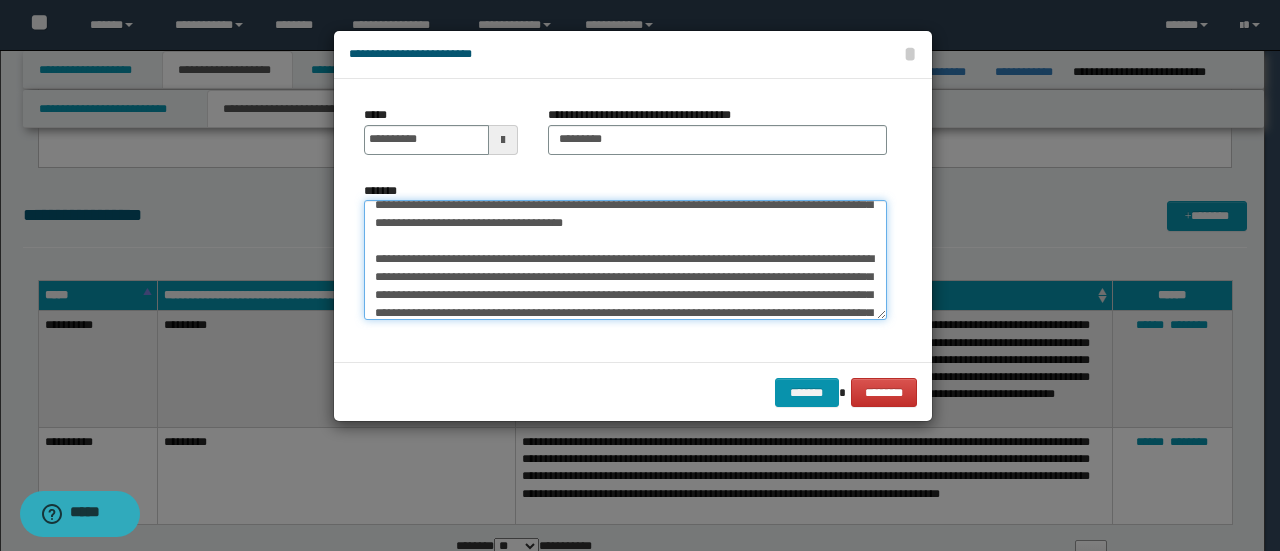 scroll, scrollTop: 320, scrollLeft: 0, axis: vertical 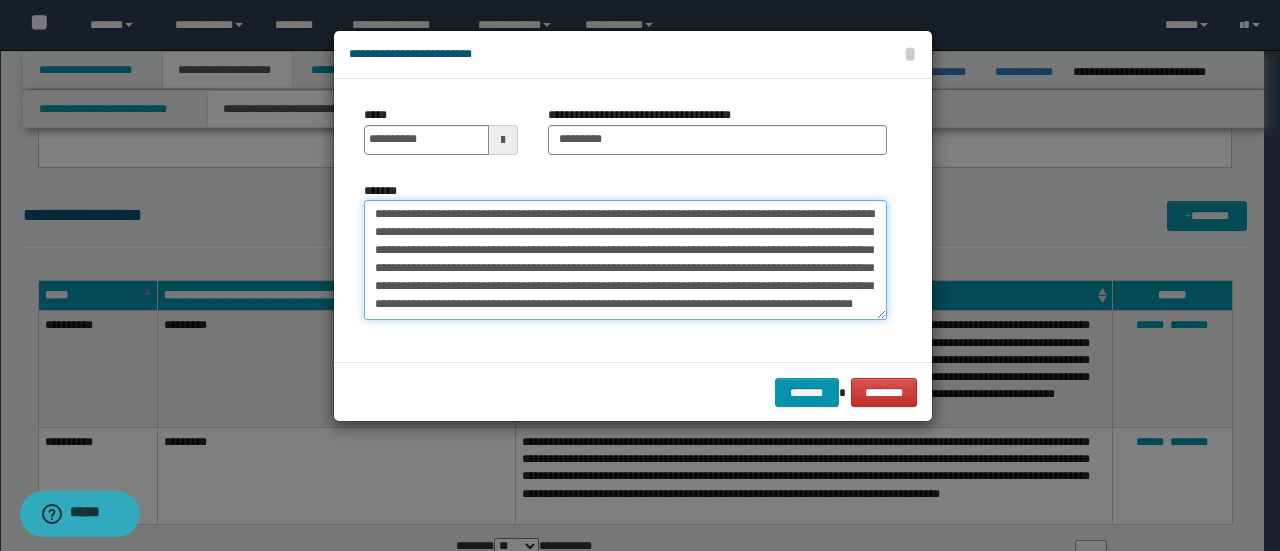 drag, startPoint x: 374, startPoint y: 257, endPoint x: 836, endPoint y: 351, distance: 471.4658 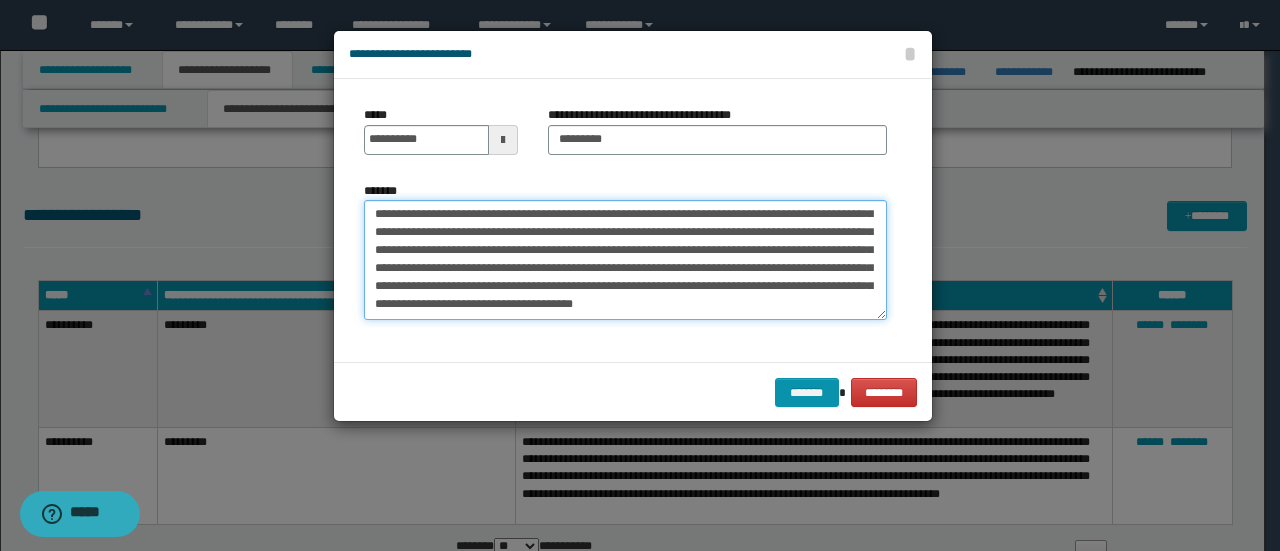 scroll, scrollTop: 270, scrollLeft: 0, axis: vertical 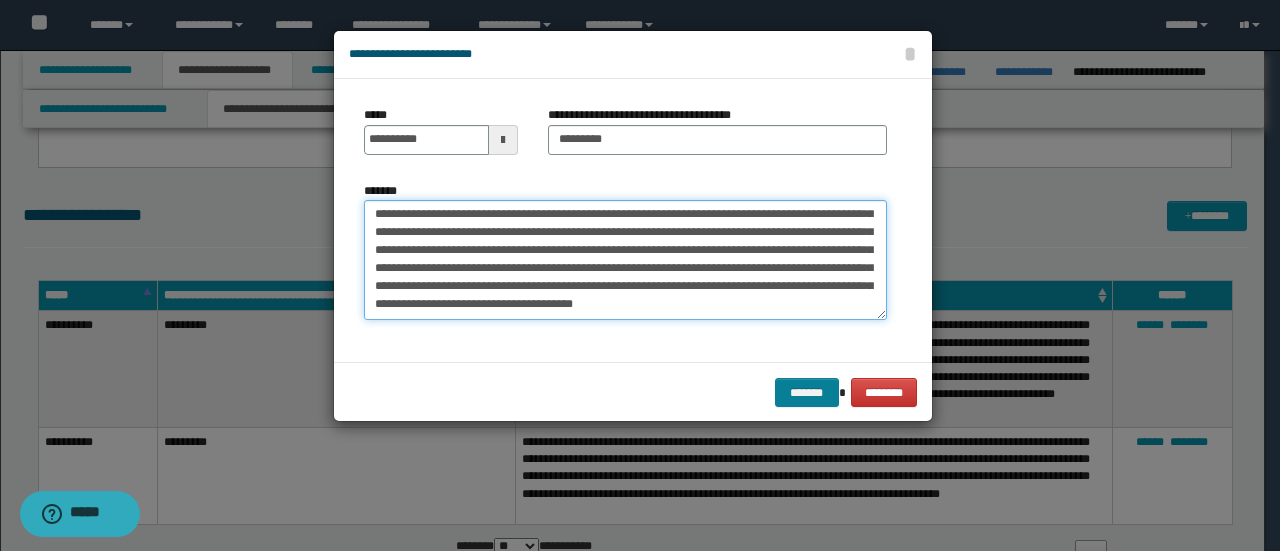 type on "**********" 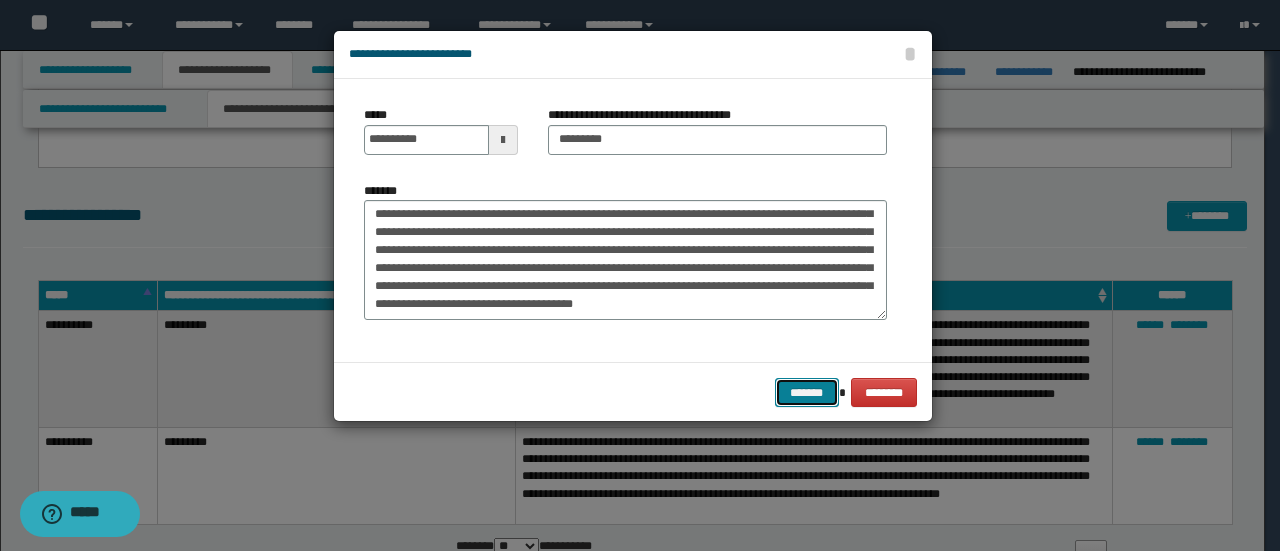 click on "*******" at bounding box center [807, 392] 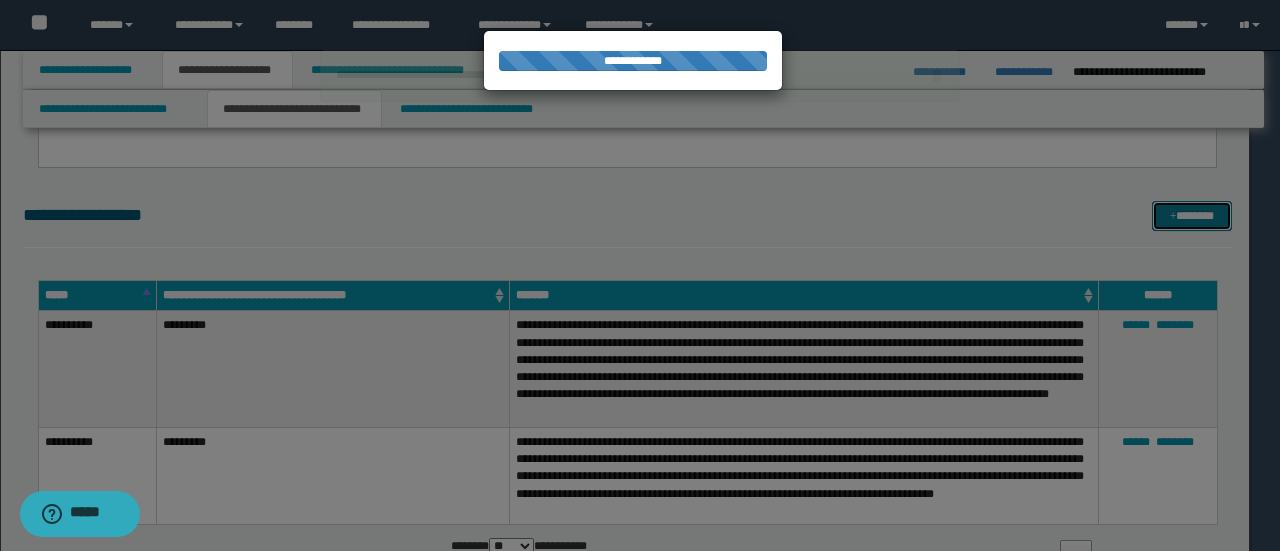 type 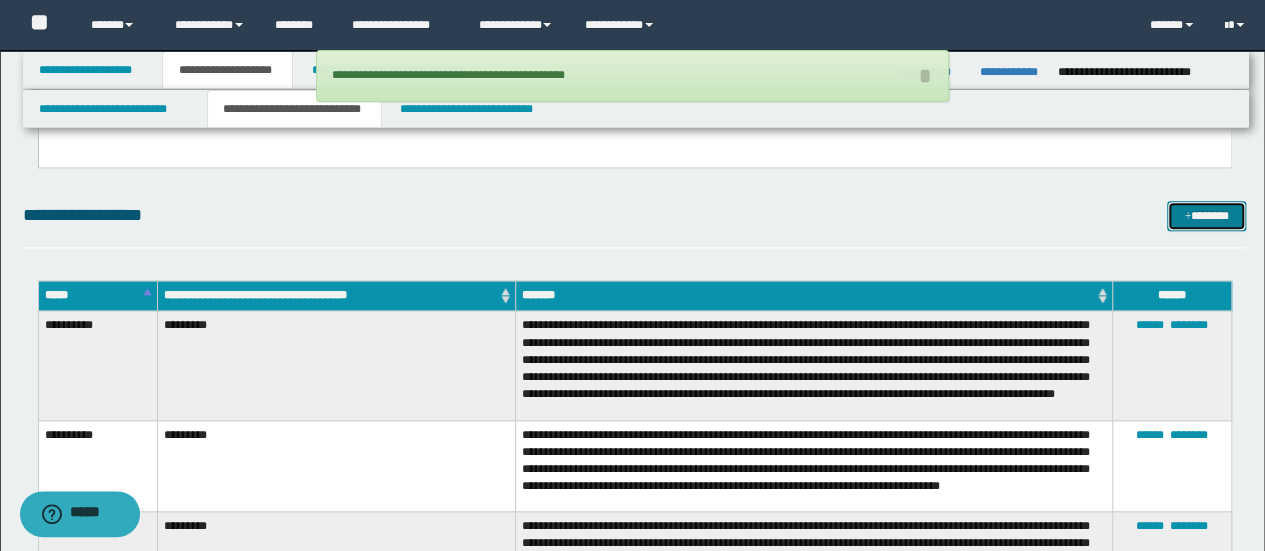click on "*******" at bounding box center [1206, 215] 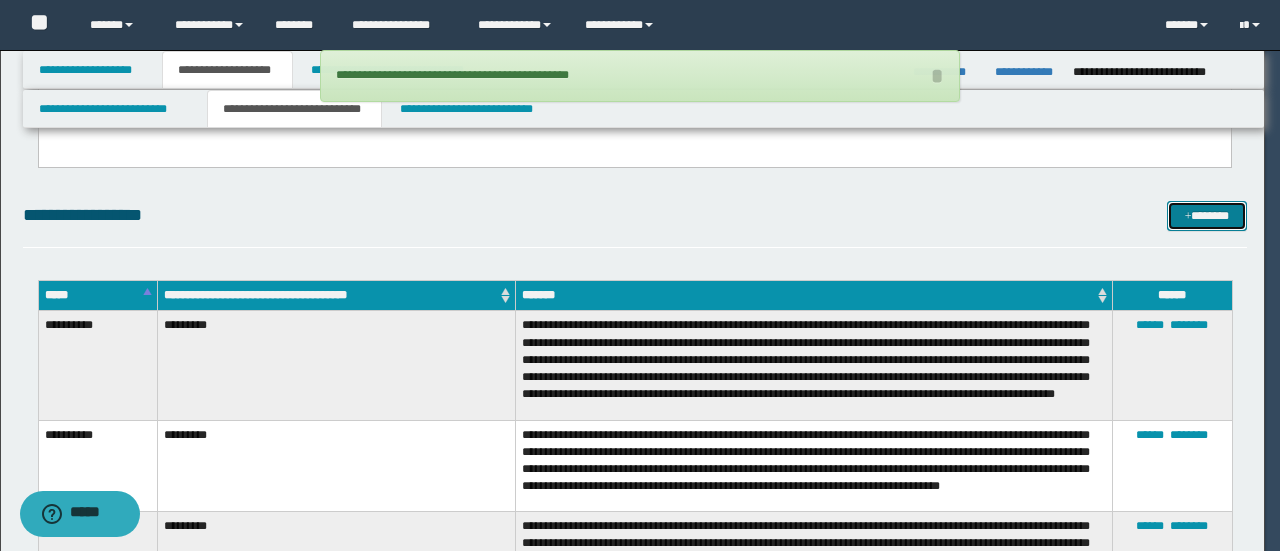 scroll, scrollTop: 0, scrollLeft: 0, axis: both 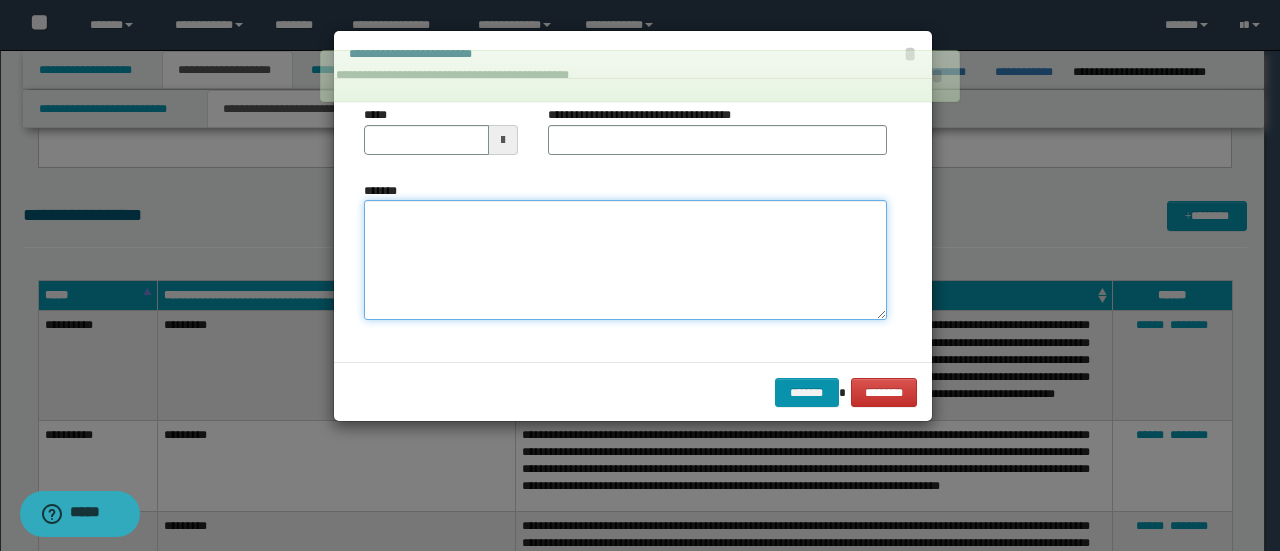 click on "*******" at bounding box center [625, 259] 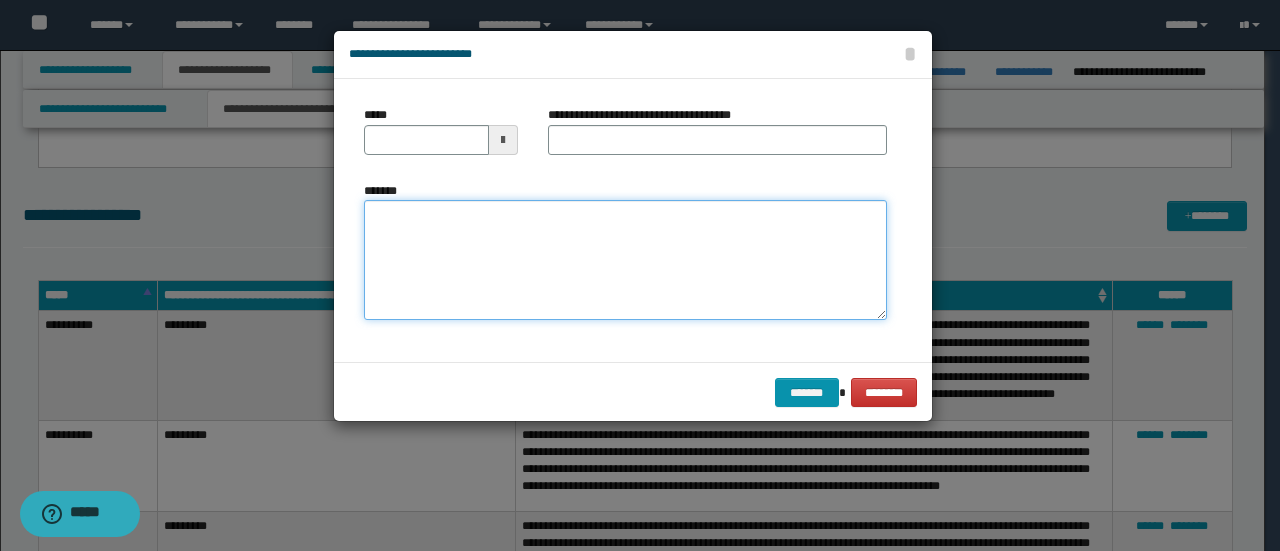 paste on "**********" 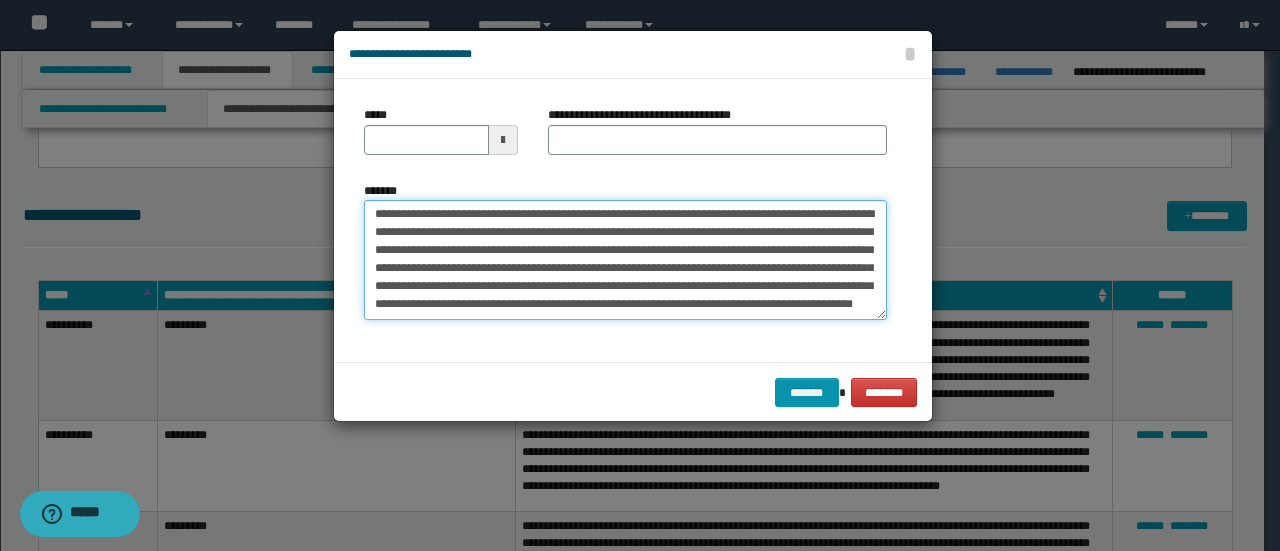 scroll, scrollTop: 0, scrollLeft: 0, axis: both 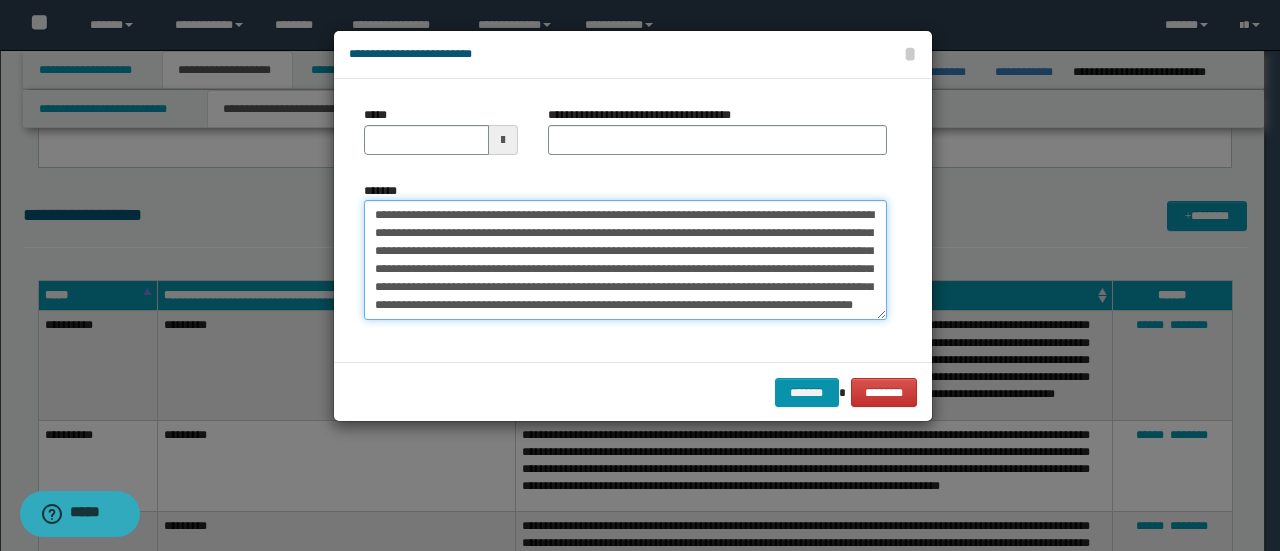drag, startPoint x: 441, startPoint y: 215, endPoint x: 140, endPoint y: 164, distance: 305.29004 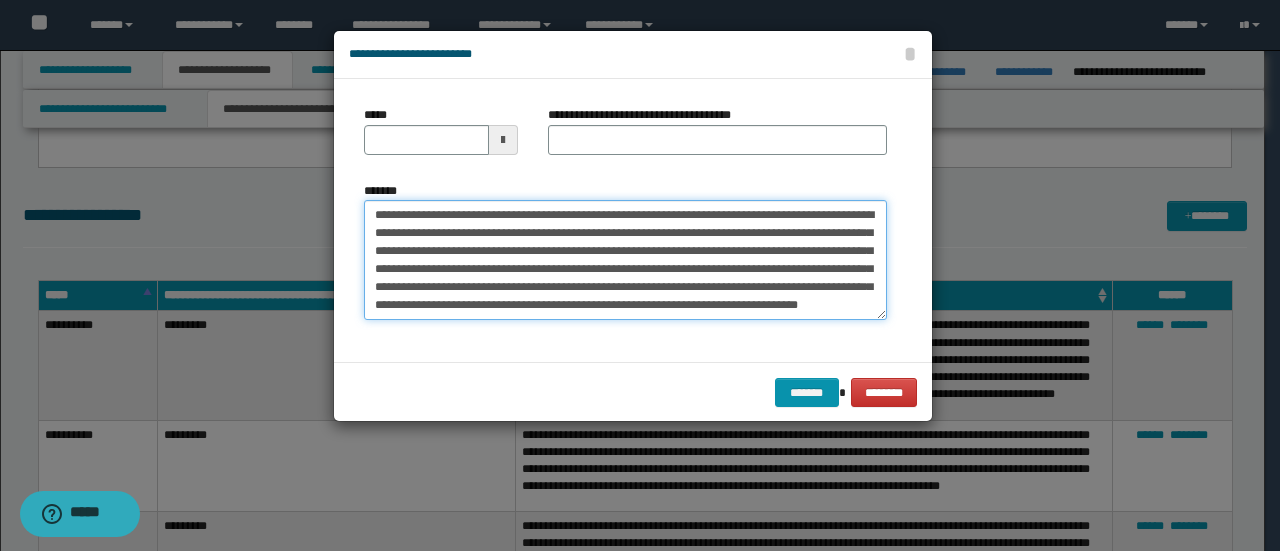 type 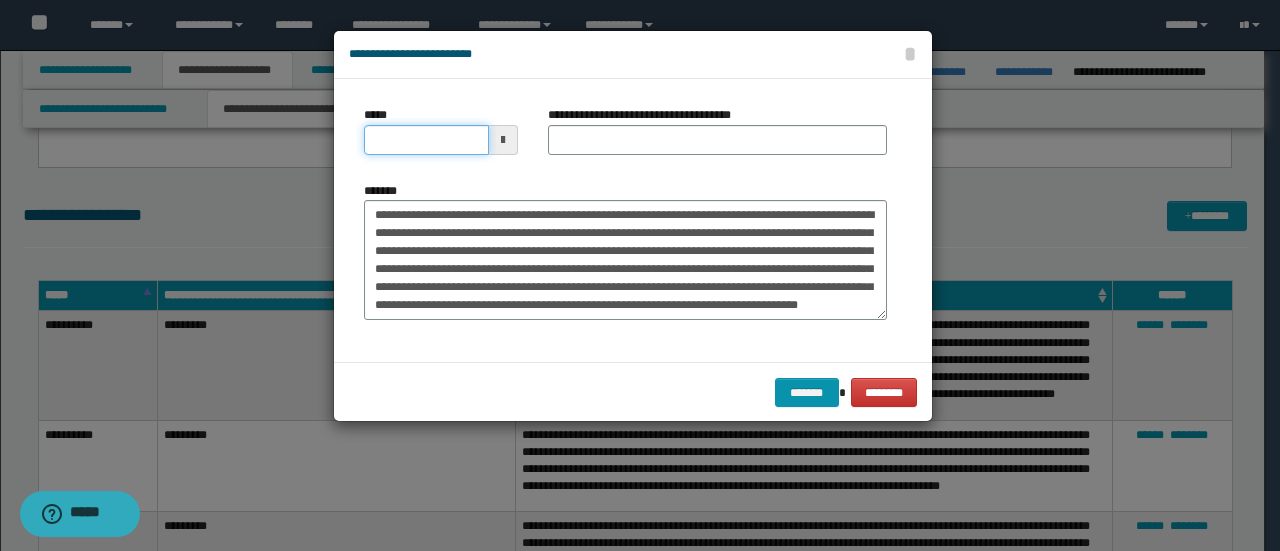 click on "*****" at bounding box center (426, 140) 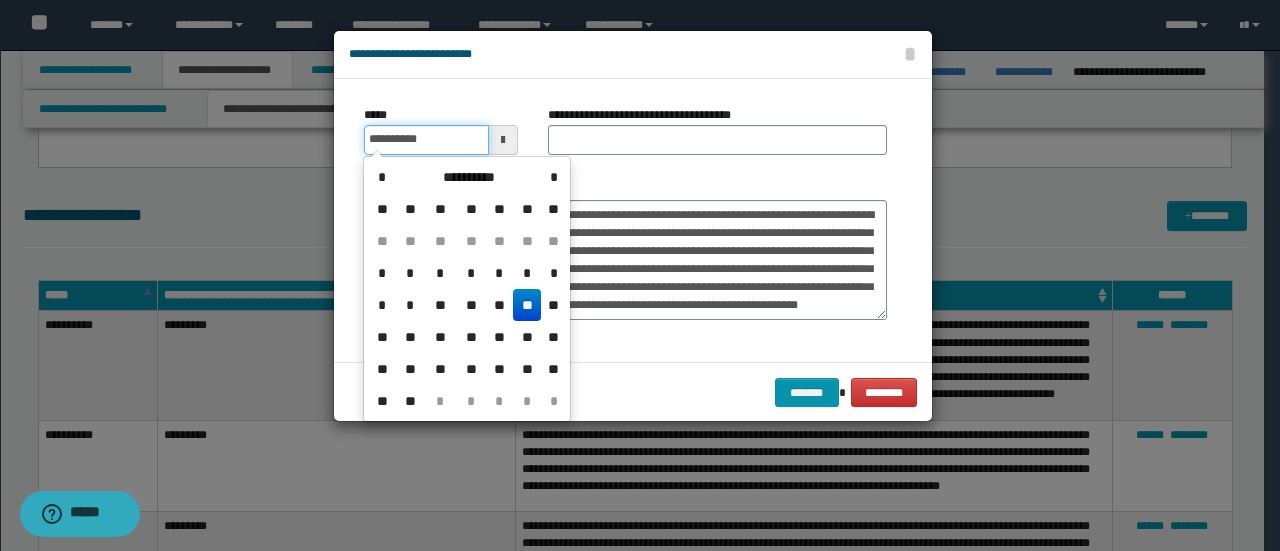 type on "**********" 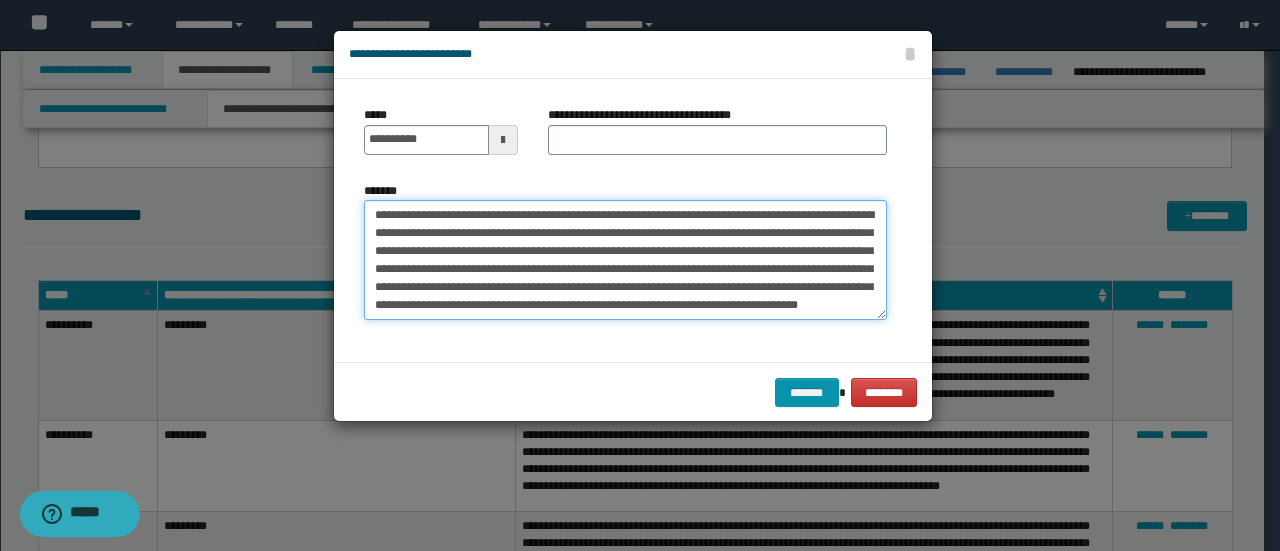drag, startPoint x: 444, startPoint y: 210, endPoint x: 164, endPoint y: 206, distance: 280.02856 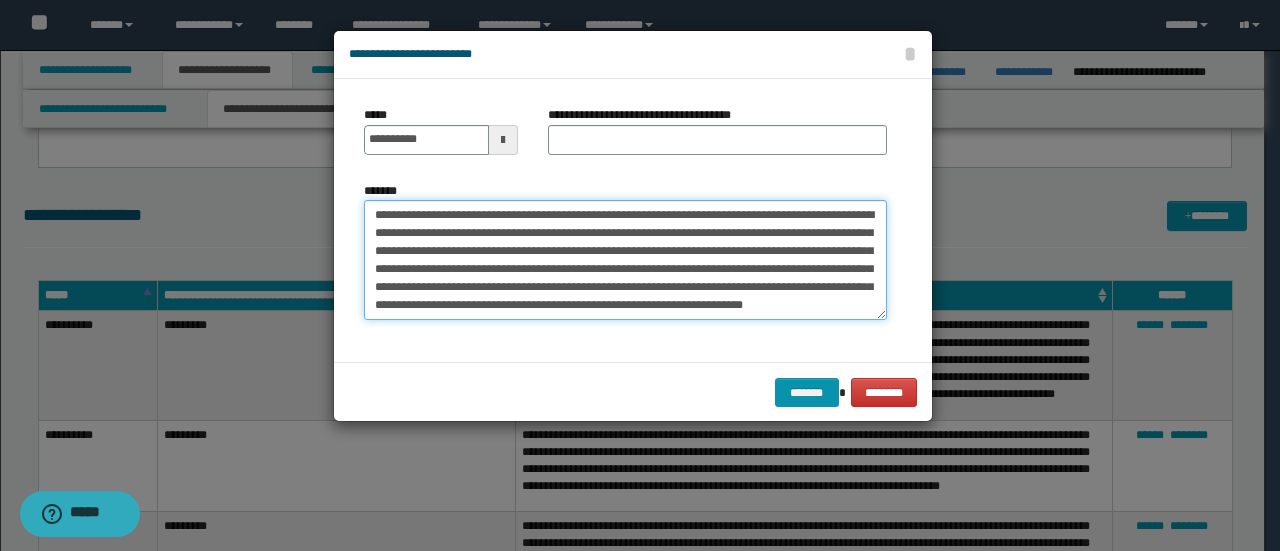 type on "**********" 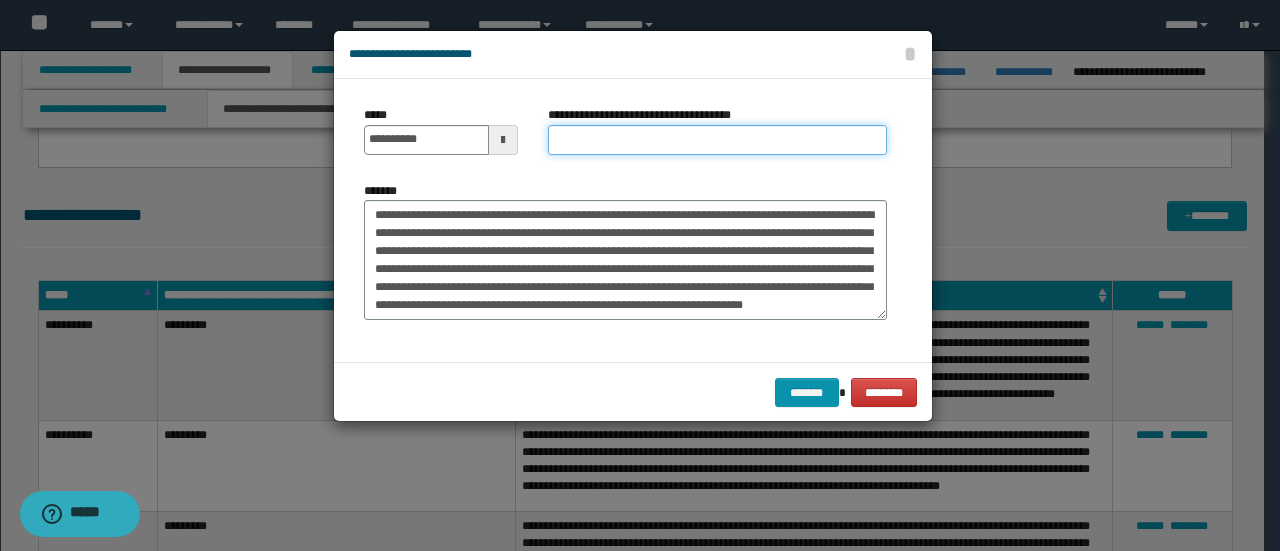 click on "**********" at bounding box center [717, 140] 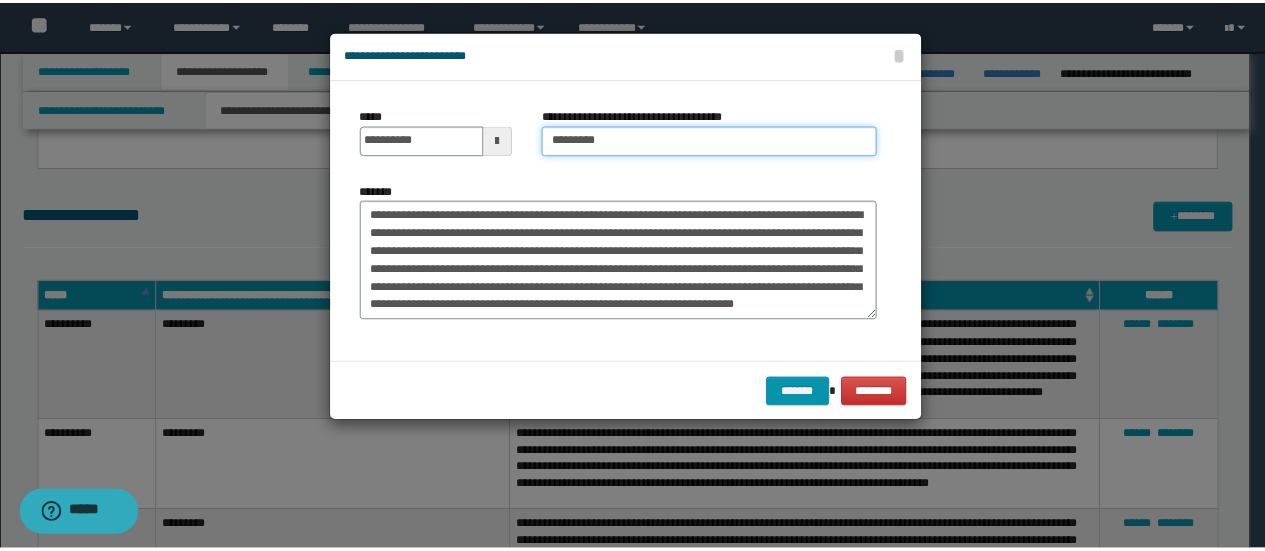 scroll, scrollTop: 18, scrollLeft: 0, axis: vertical 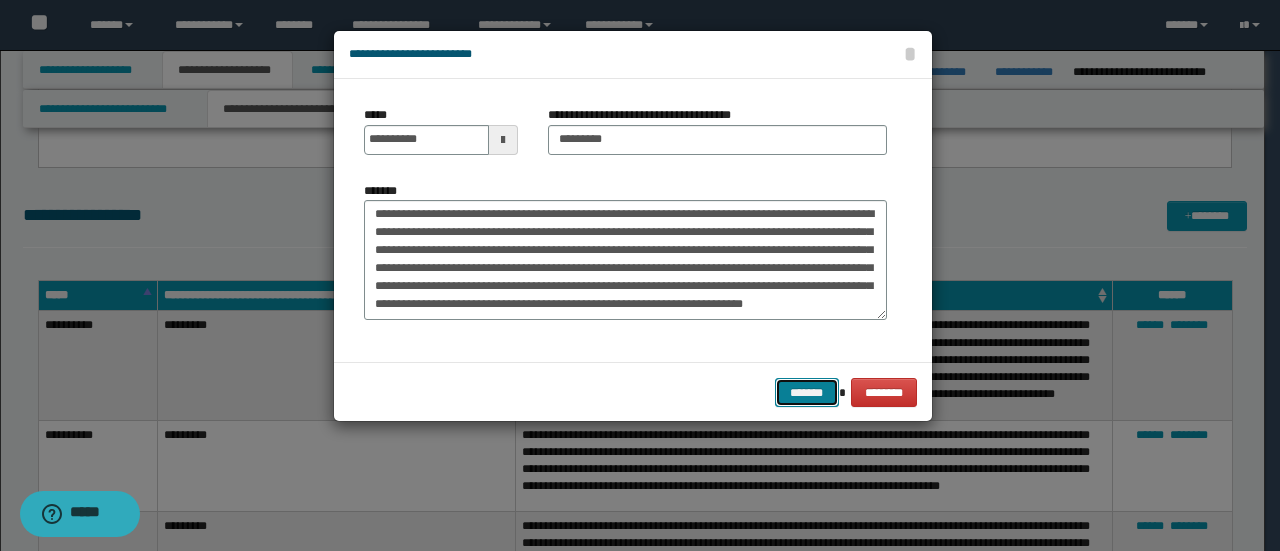 click on "*******" at bounding box center (807, 392) 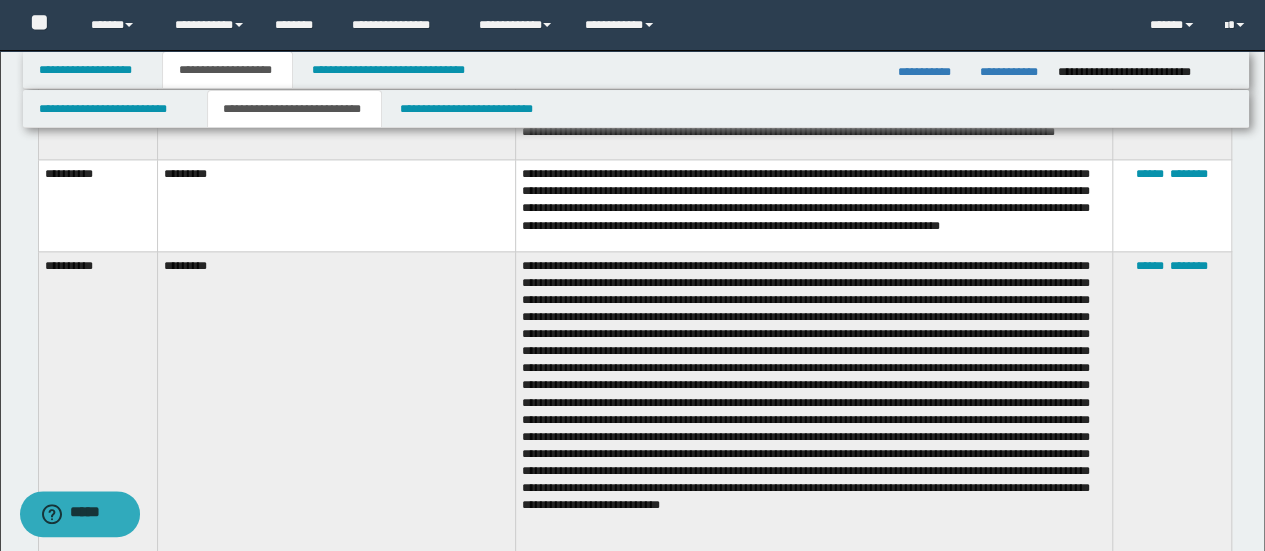 scroll, scrollTop: 1500, scrollLeft: 0, axis: vertical 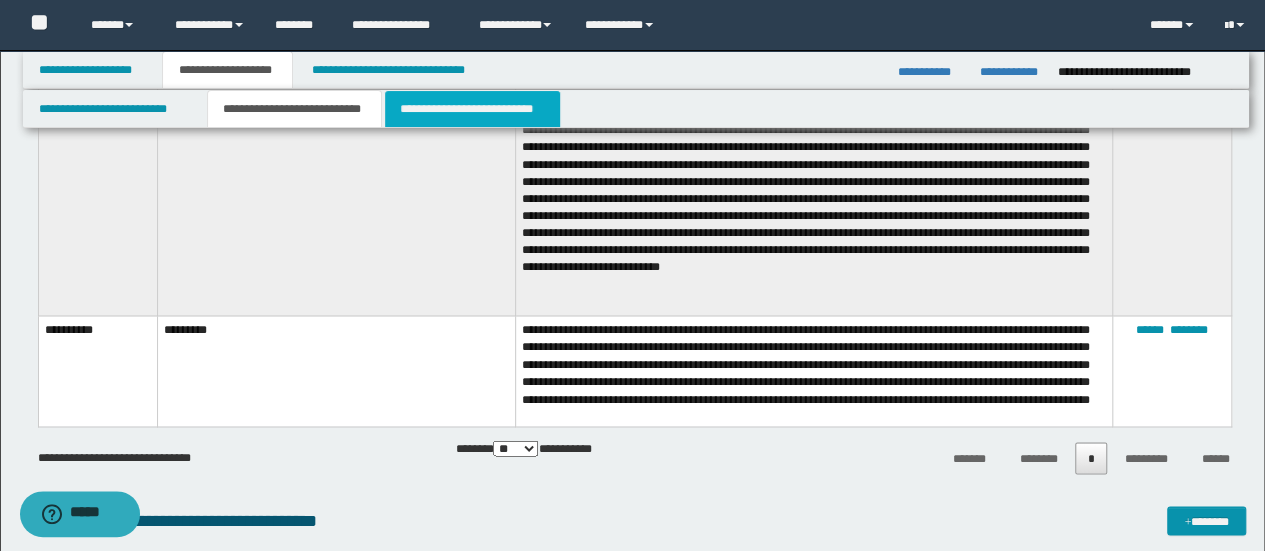 click on "**********" at bounding box center (472, 109) 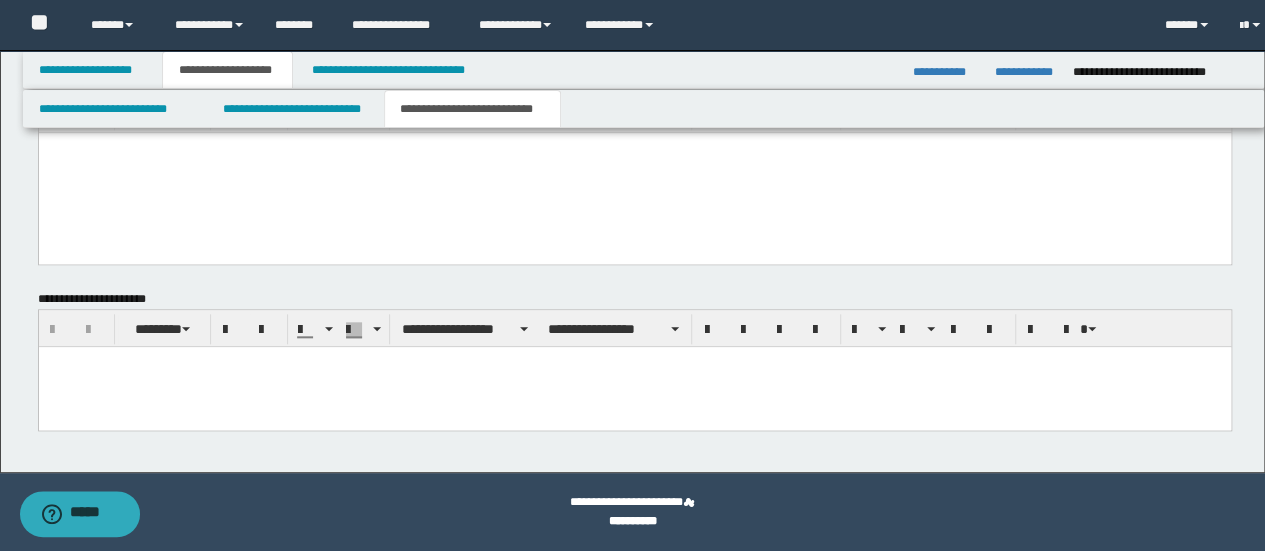 scroll, scrollTop: 904, scrollLeft: 0, axis: vertical 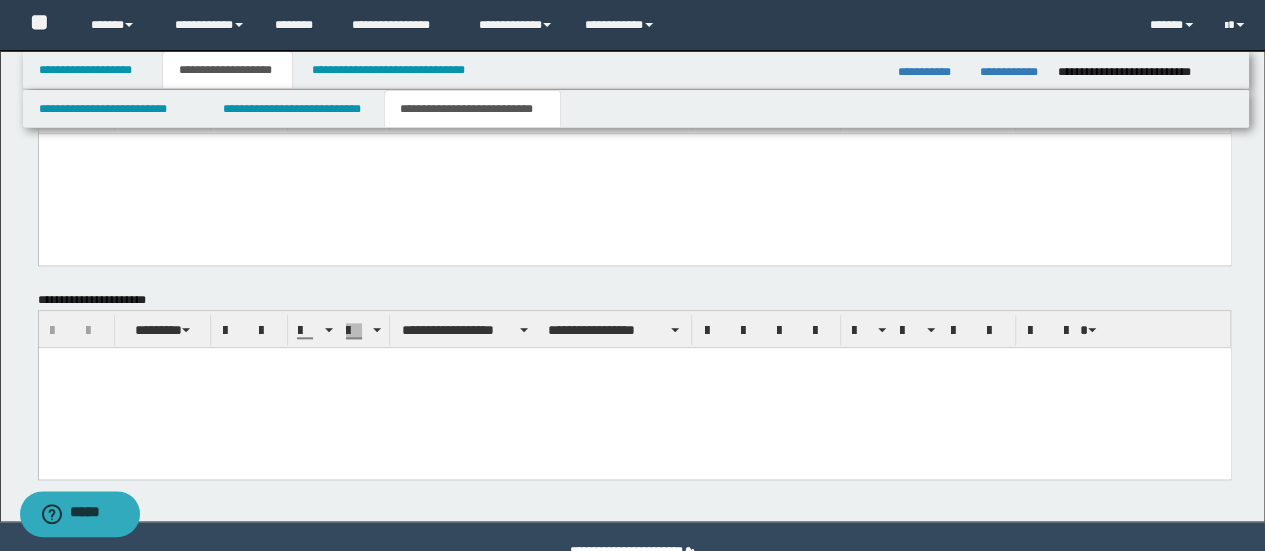 click at bounding box center [634, 387] 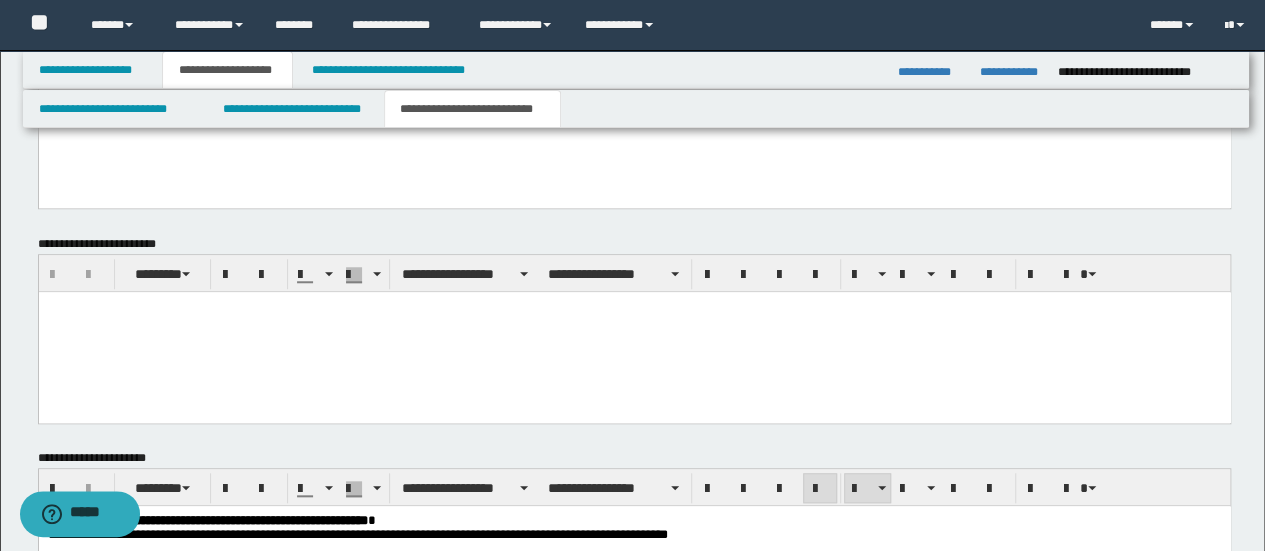 scroll, scrollTop: 604, scrollLeft: 0, axis: vertical 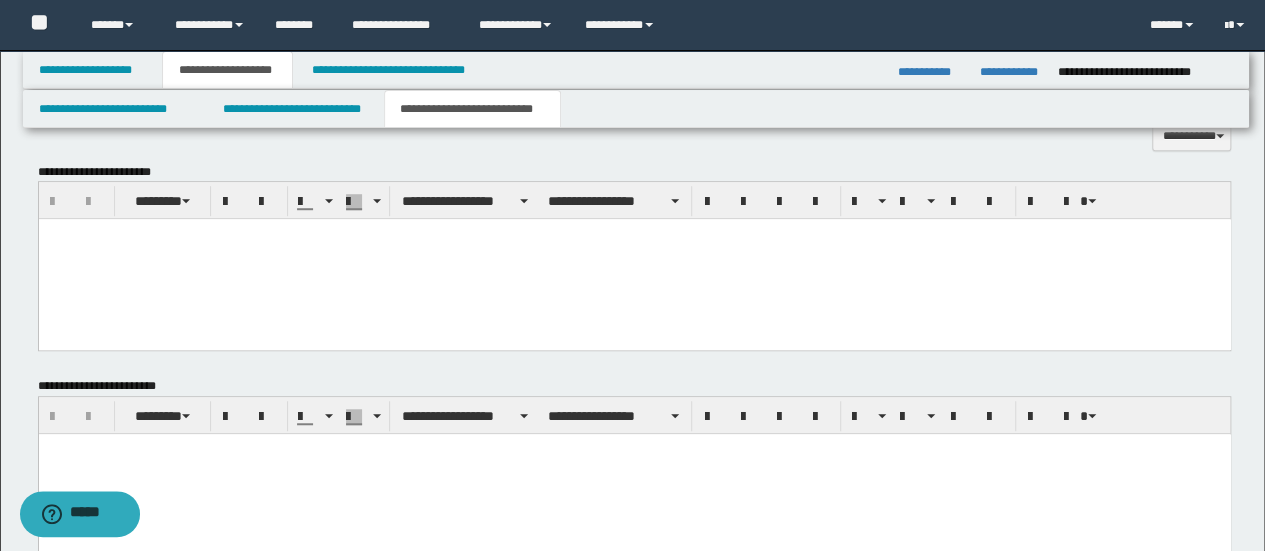 click at bounding box center (634, 259) 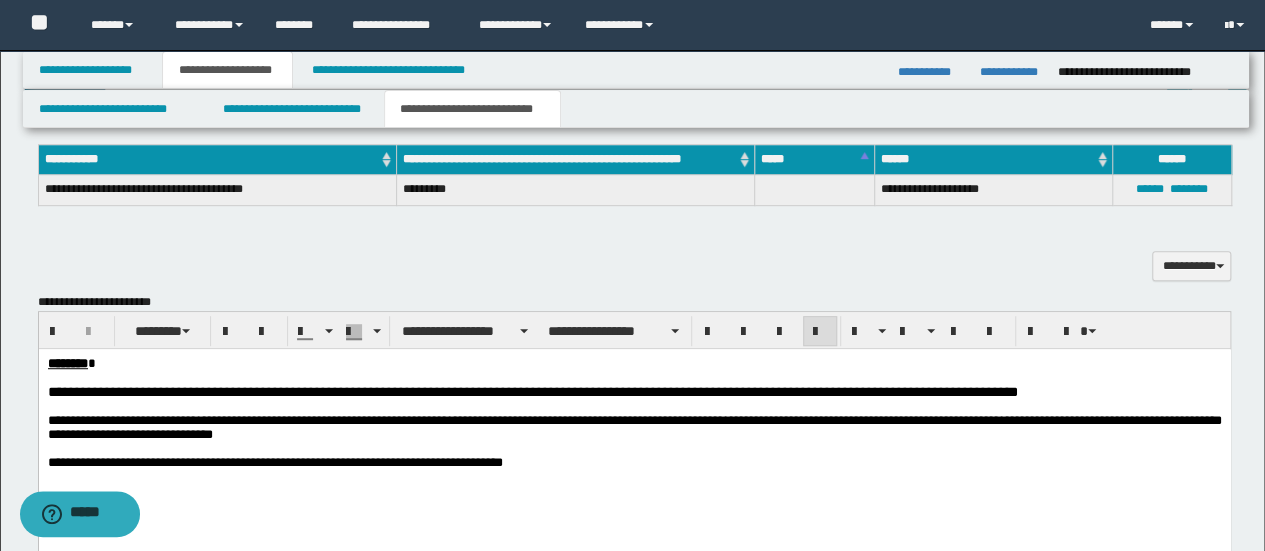 scroll, scrollTop: 404, scrollLeft: 0, axis: vertical 